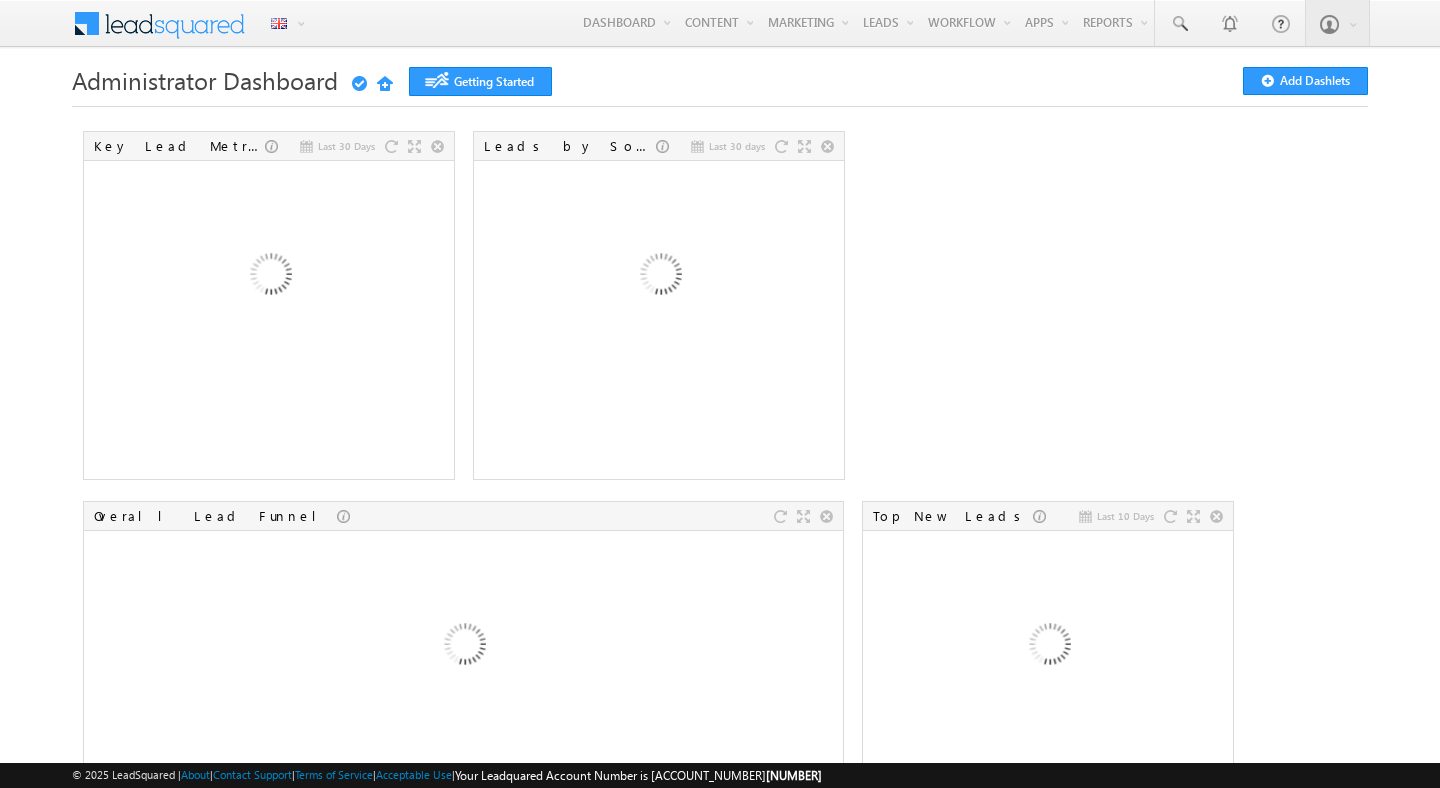 scroll, scrollTop: 0, scrollLeft: 0, axis: both 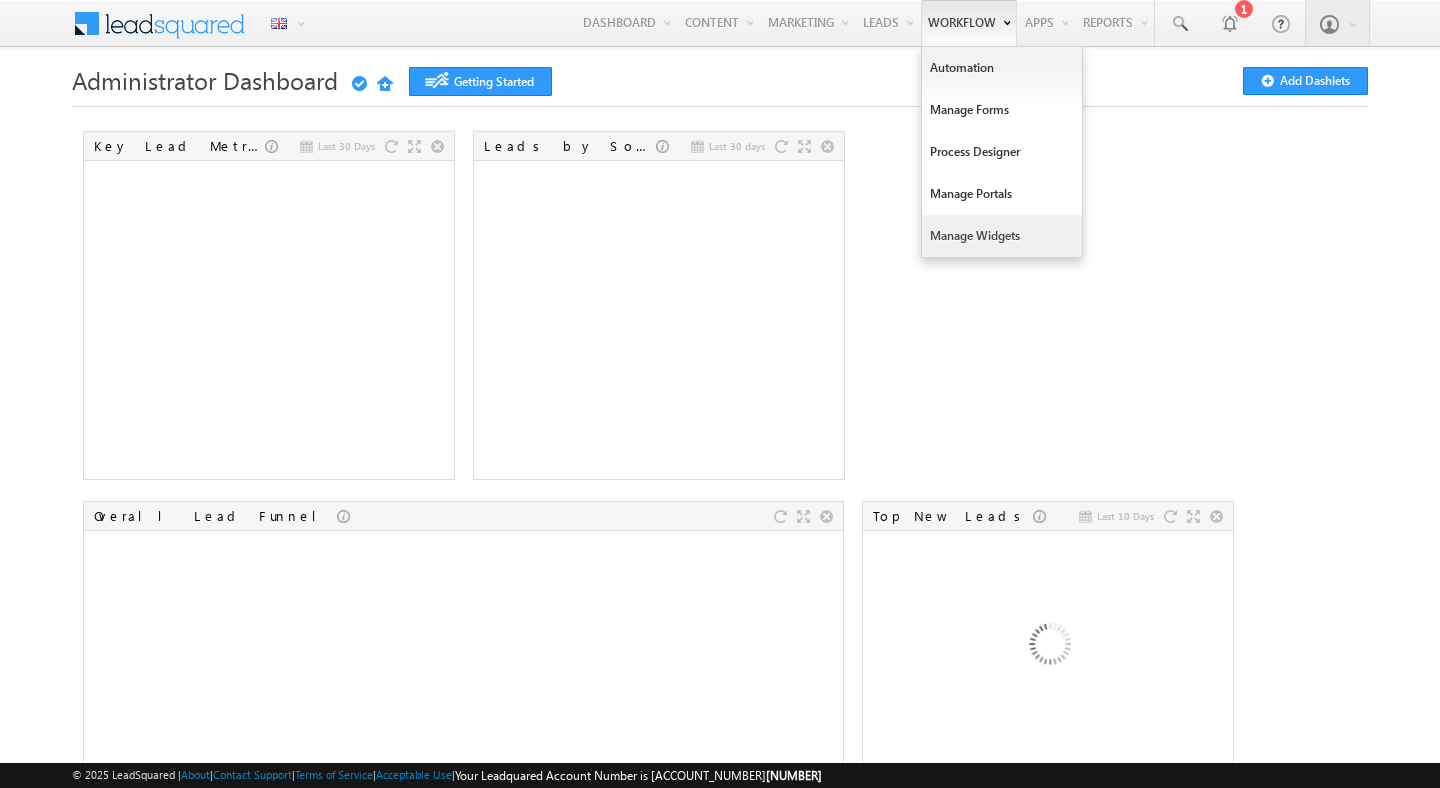 click on "Manage Widgets" at bounding box center [1002, 236] 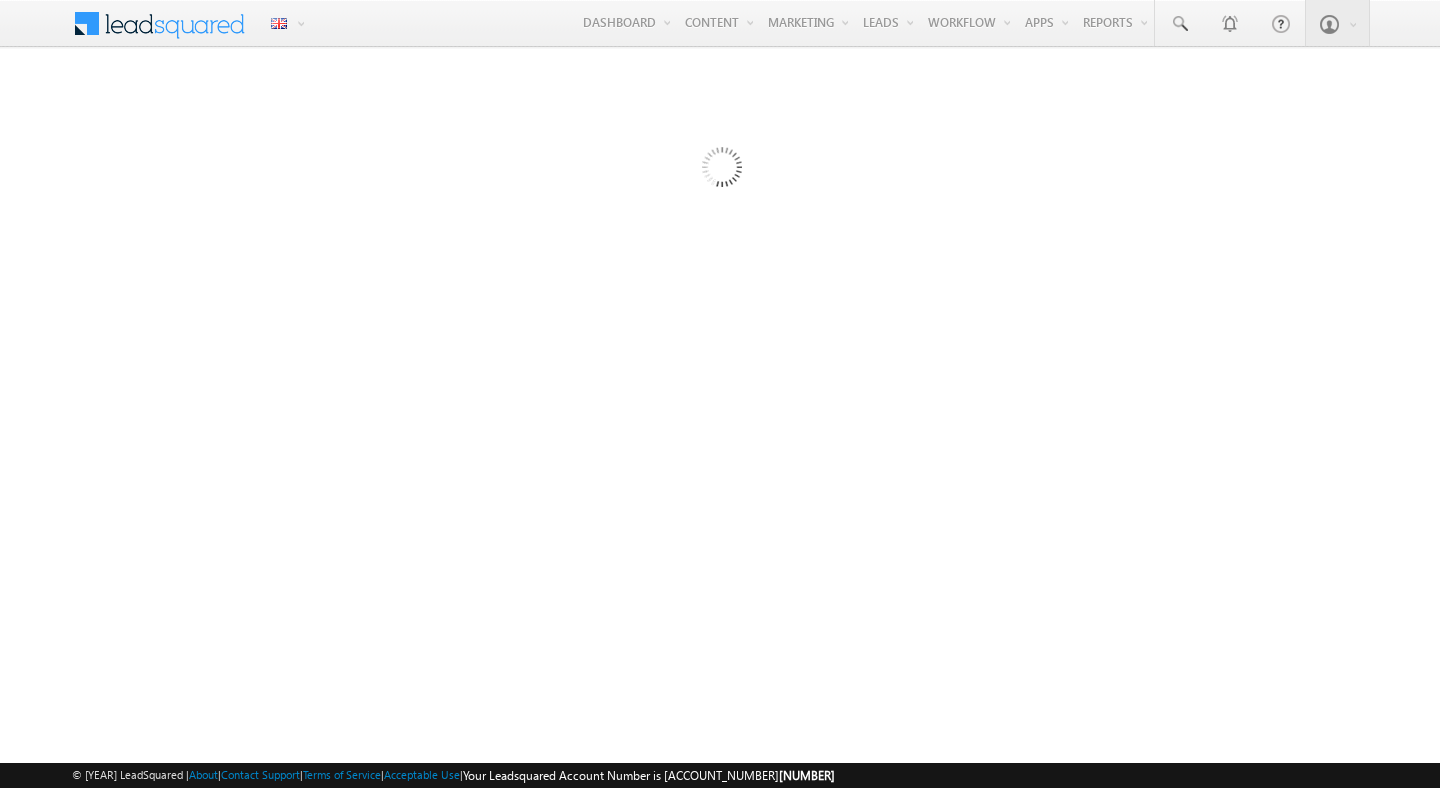 scroll, scrollTop: 0, scrollLeft: 0, axis: both 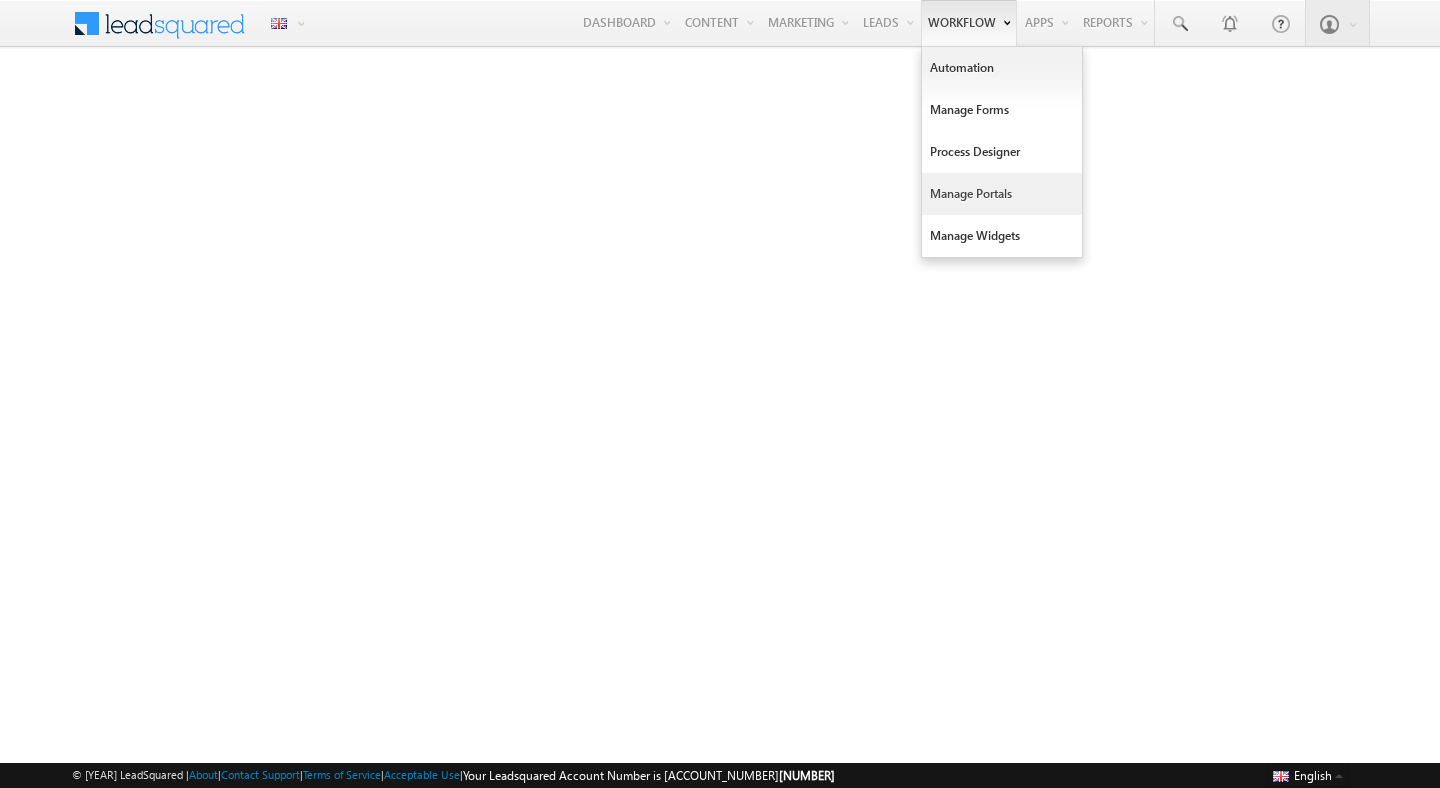 click on "Manage Portals" at bounding box center (1002, 194) 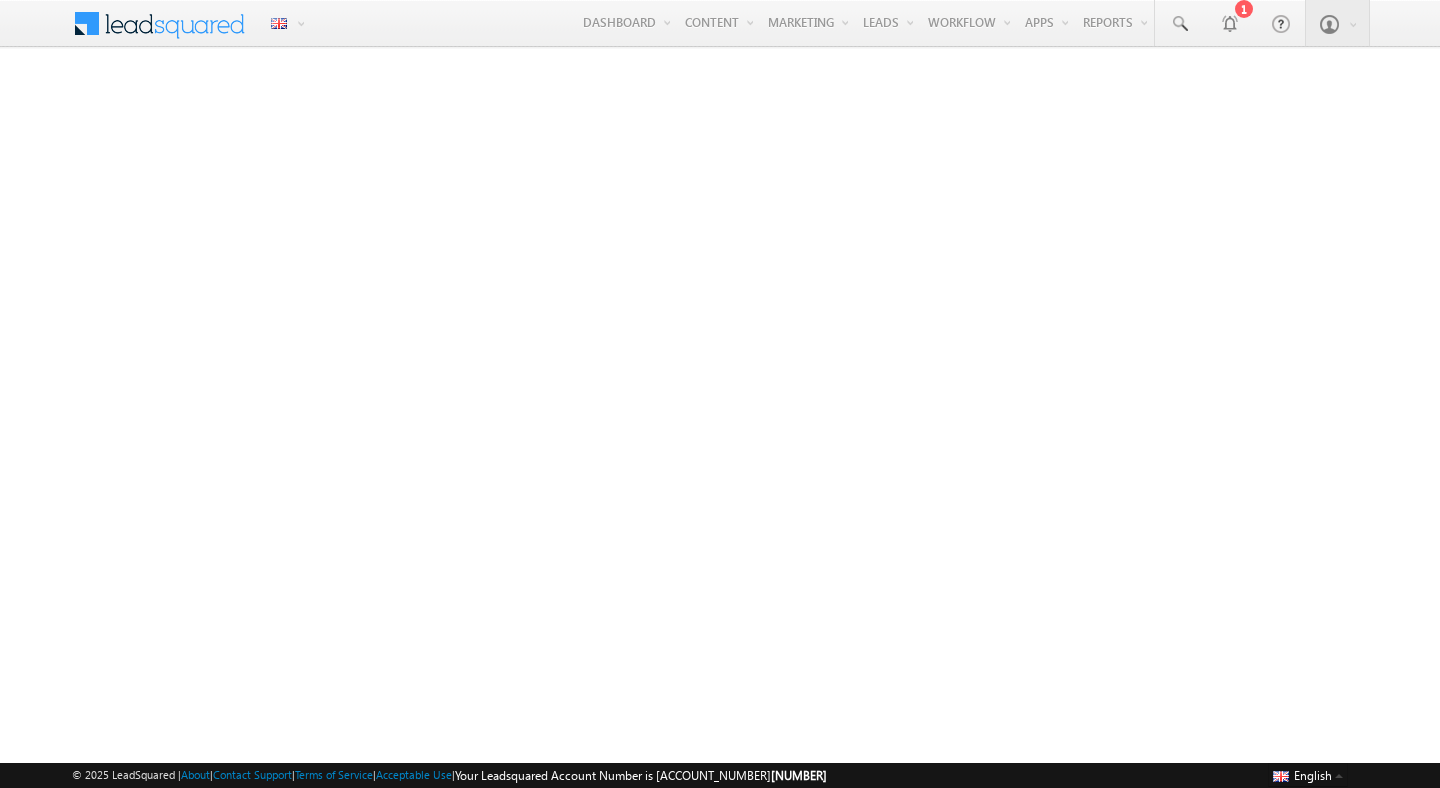 scroll, scrollTop: 0, scrollLeft: 0, axis: both 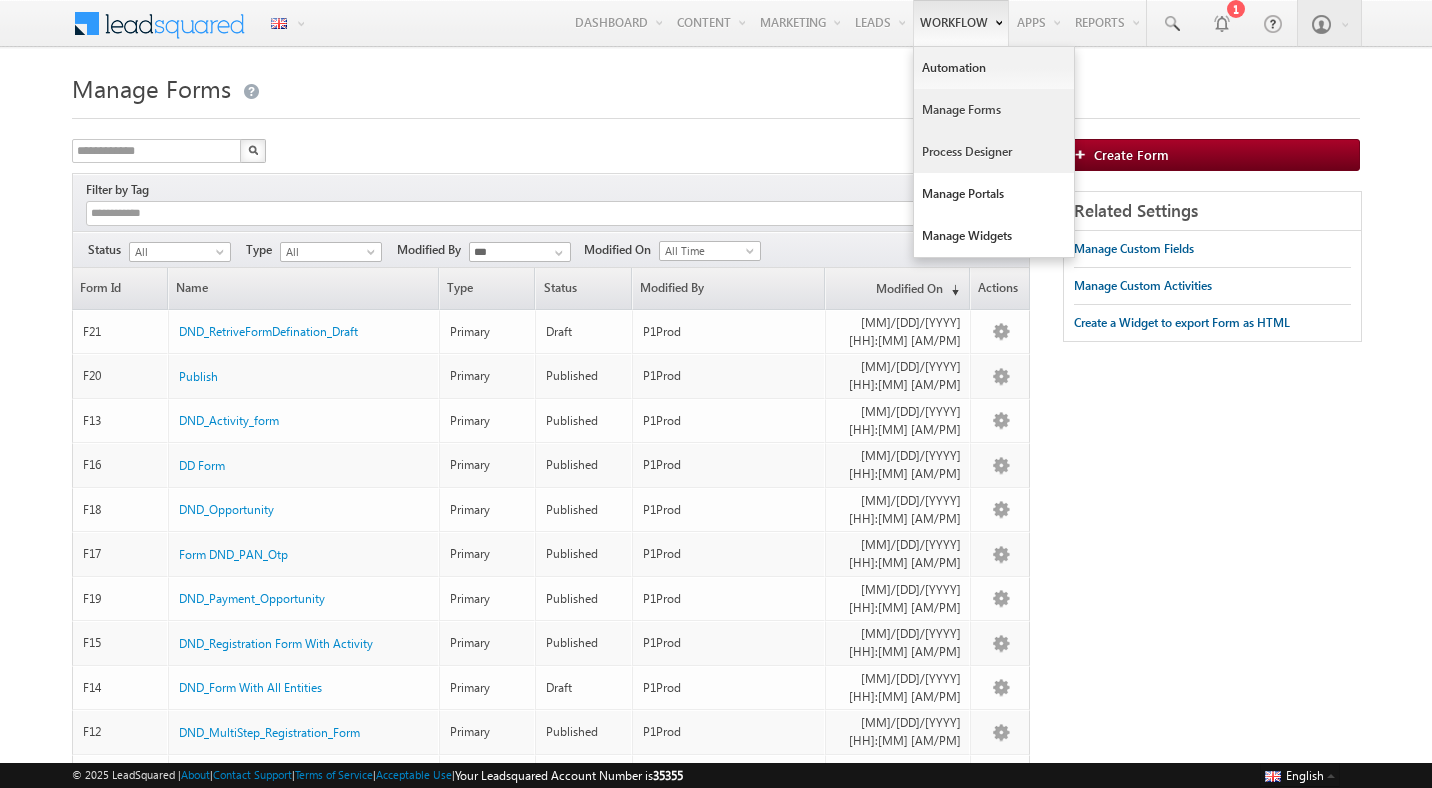 click on "Process Designer" at bounding box center (994, 152) 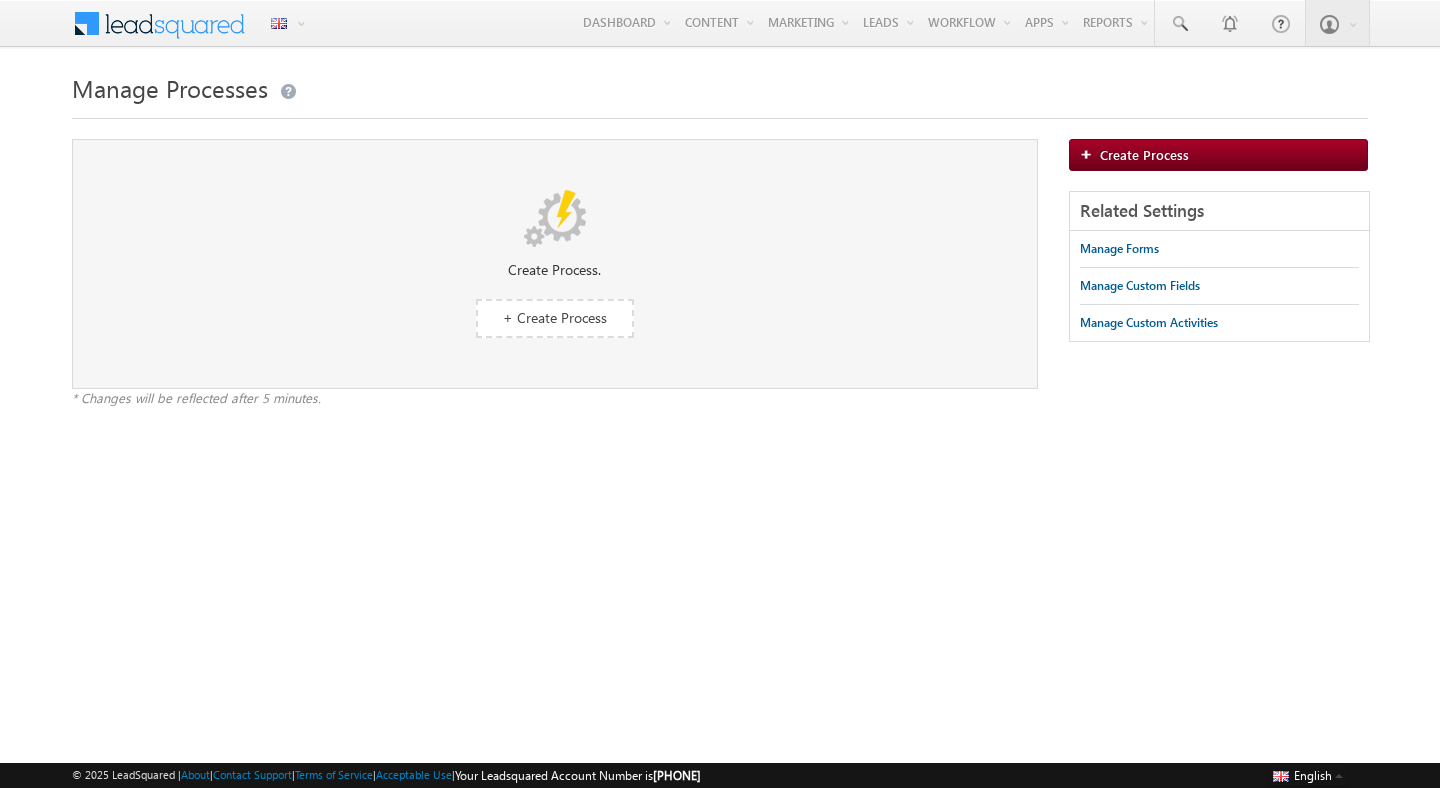 scroll, scrollTop: 0, scrollLeft: 0, axis: both 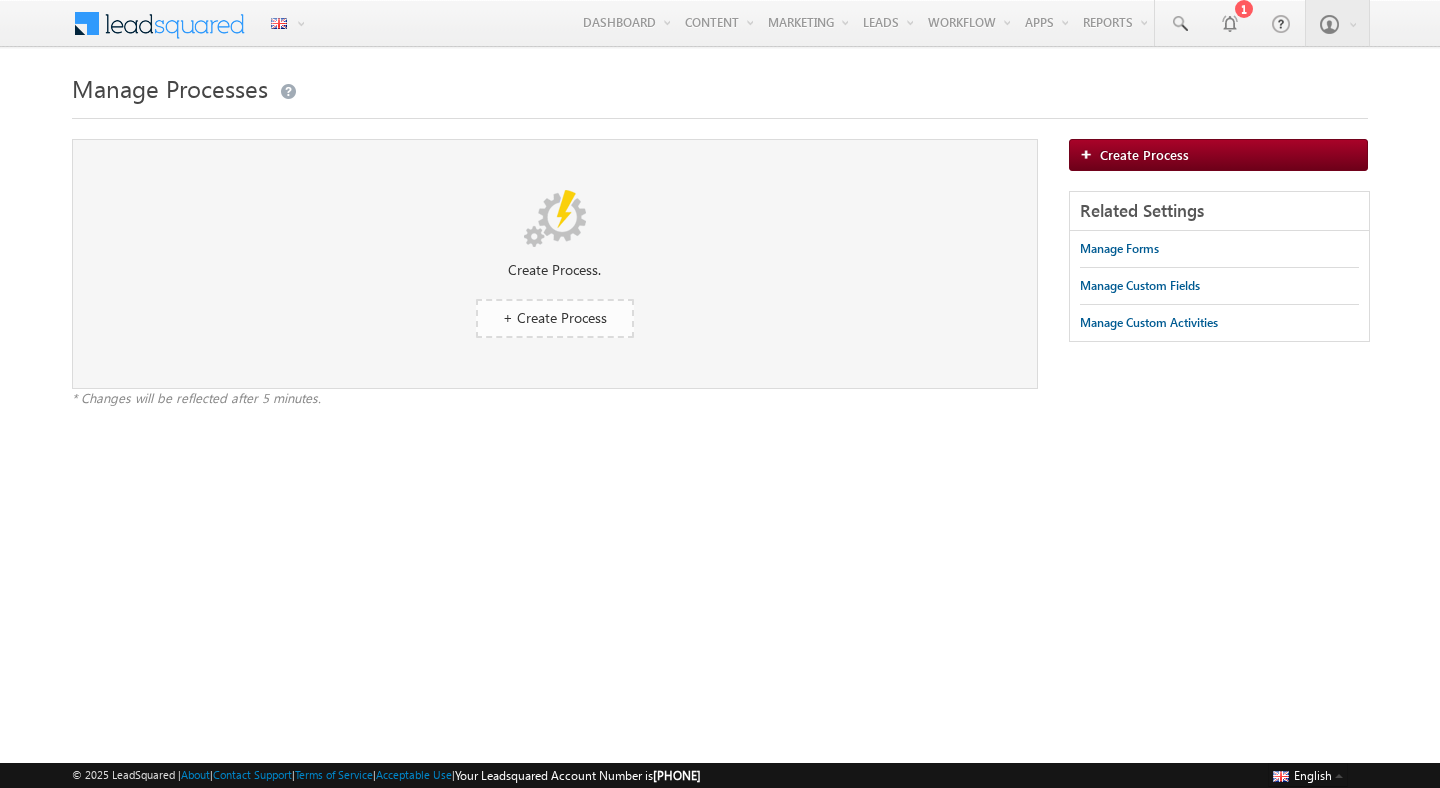 click on "+ Create Process" at bounding box center (555, 317) 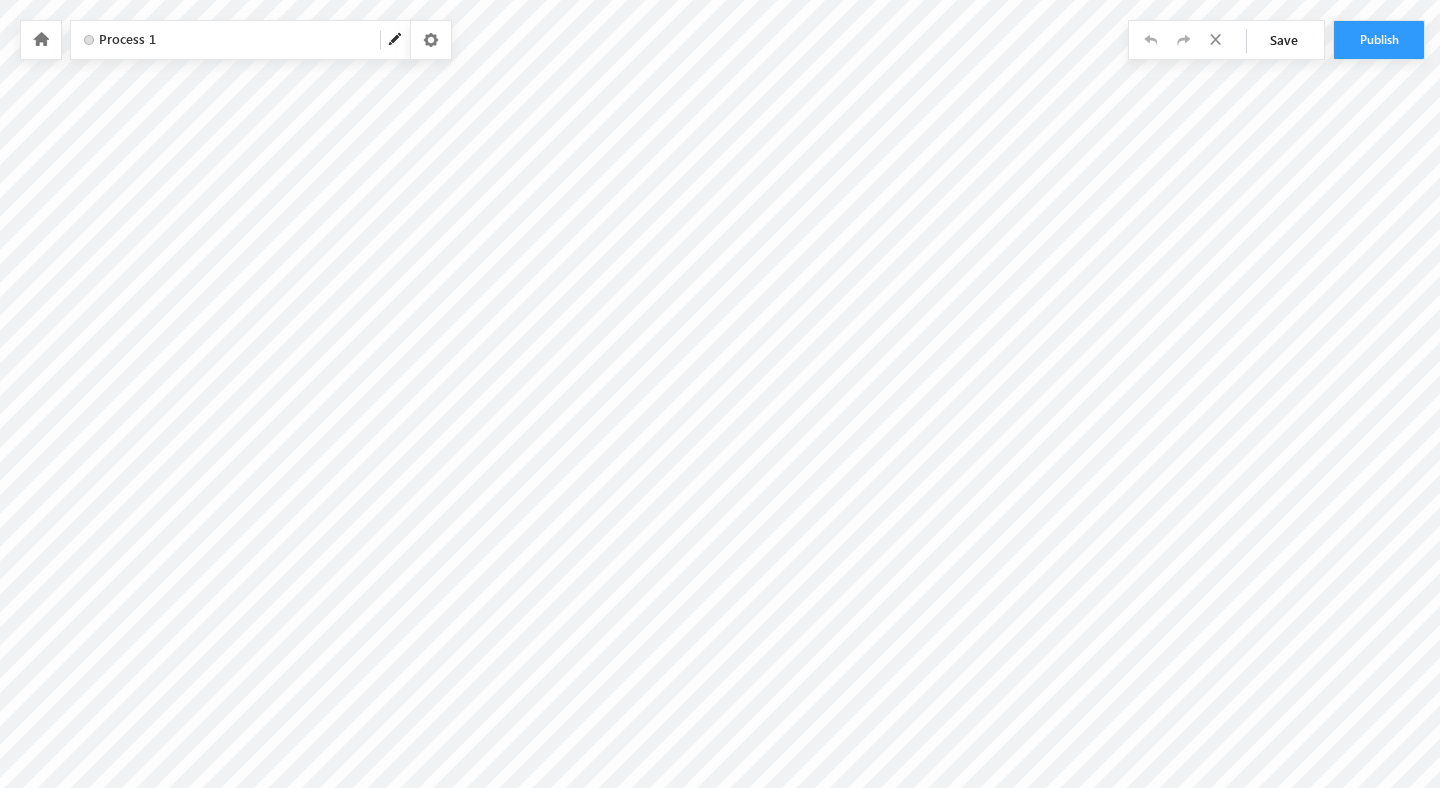 scroll, scrollTop: 0, scrollLeft: 0, axis: both 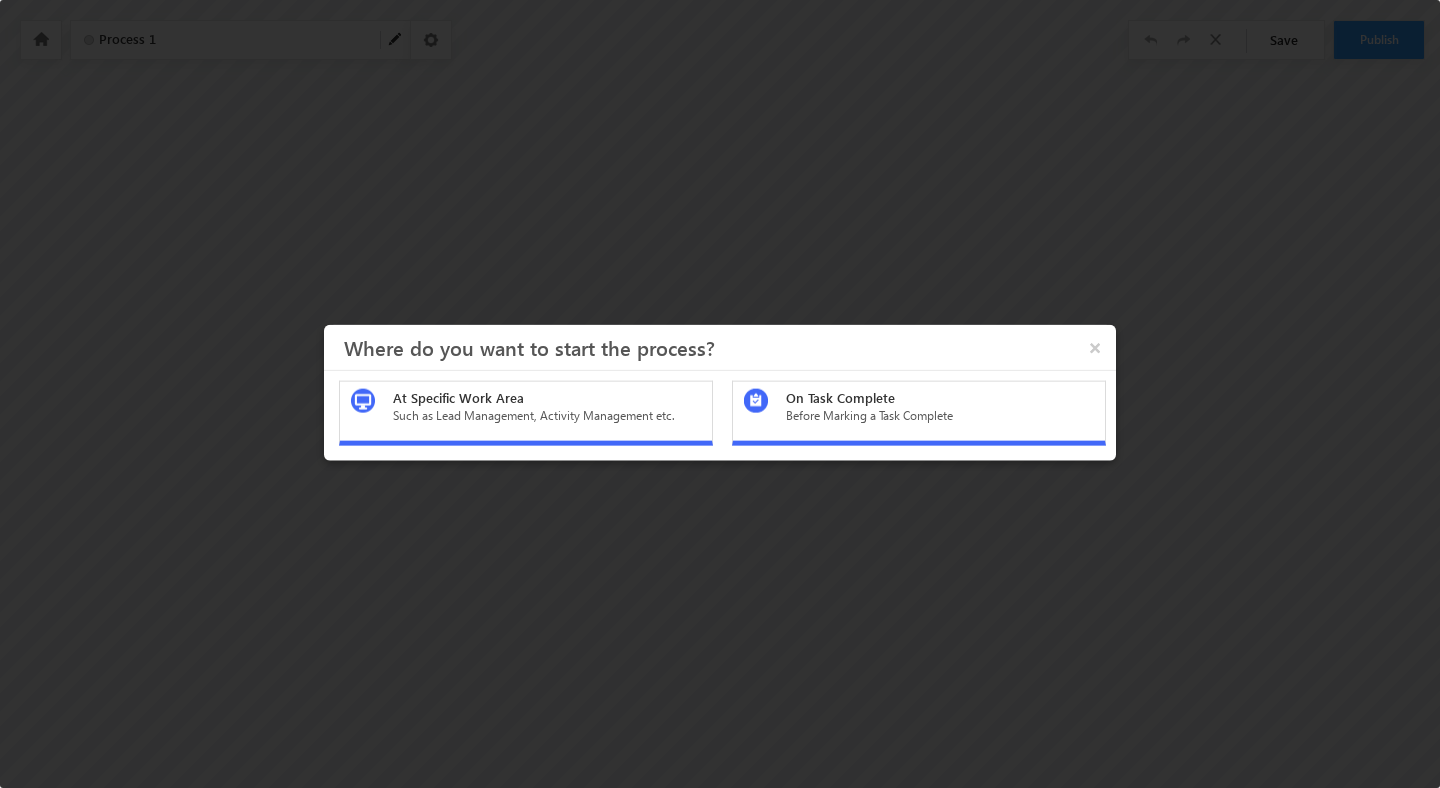 click on "Such as Lead Management, Activity Management etc." at bounding box center [547, 416] 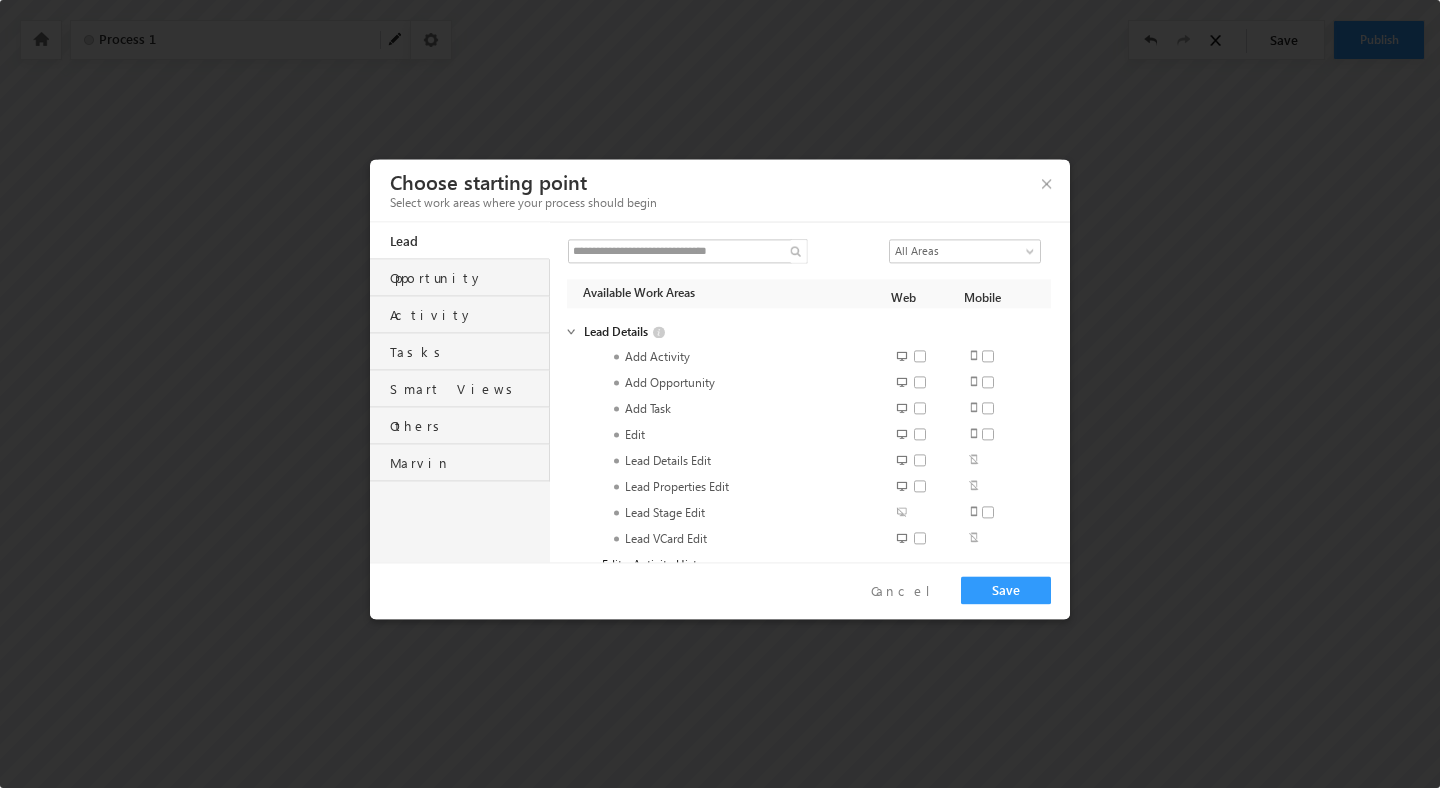 click on "Others" at bounding box center [469, 421] 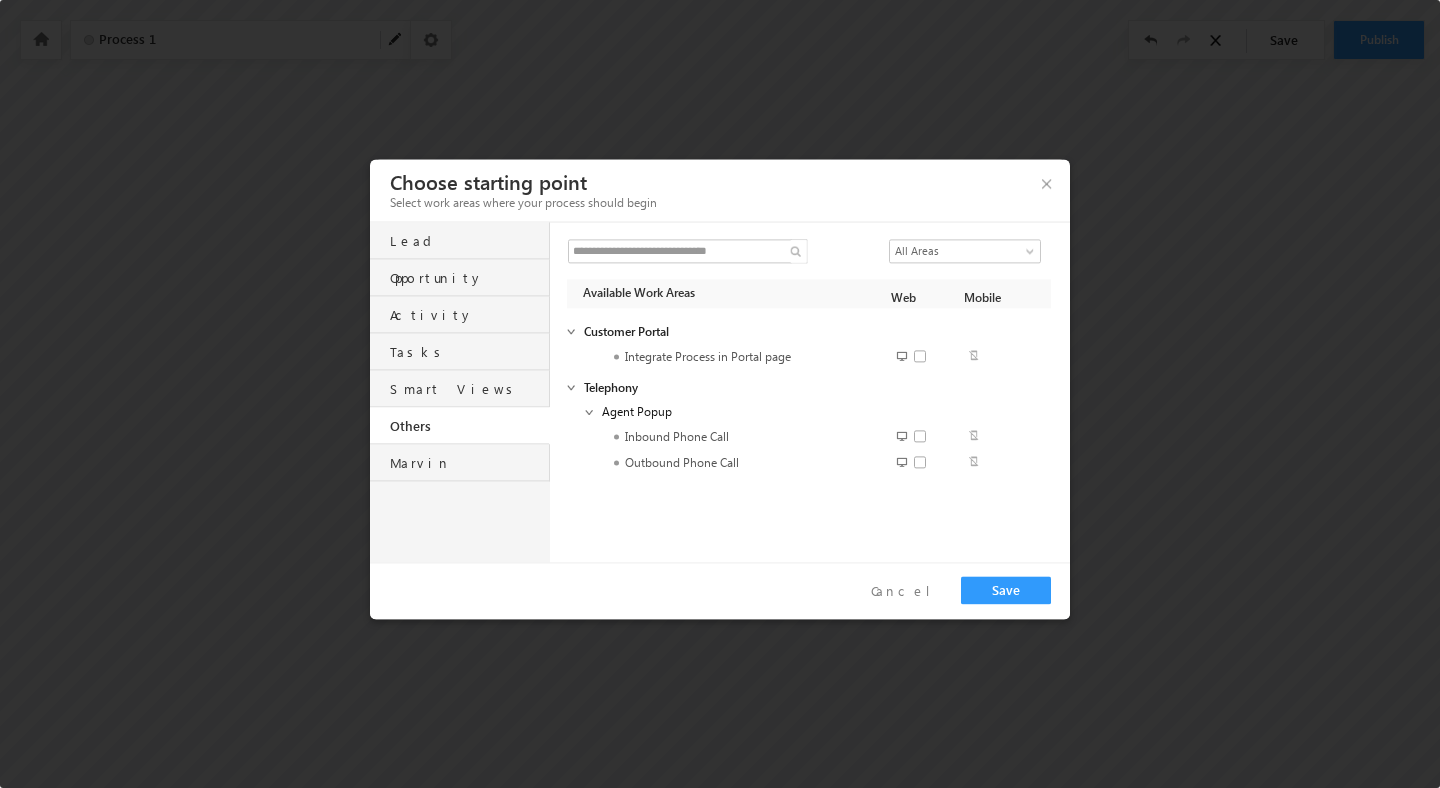 click at bounding box center (912, 367) 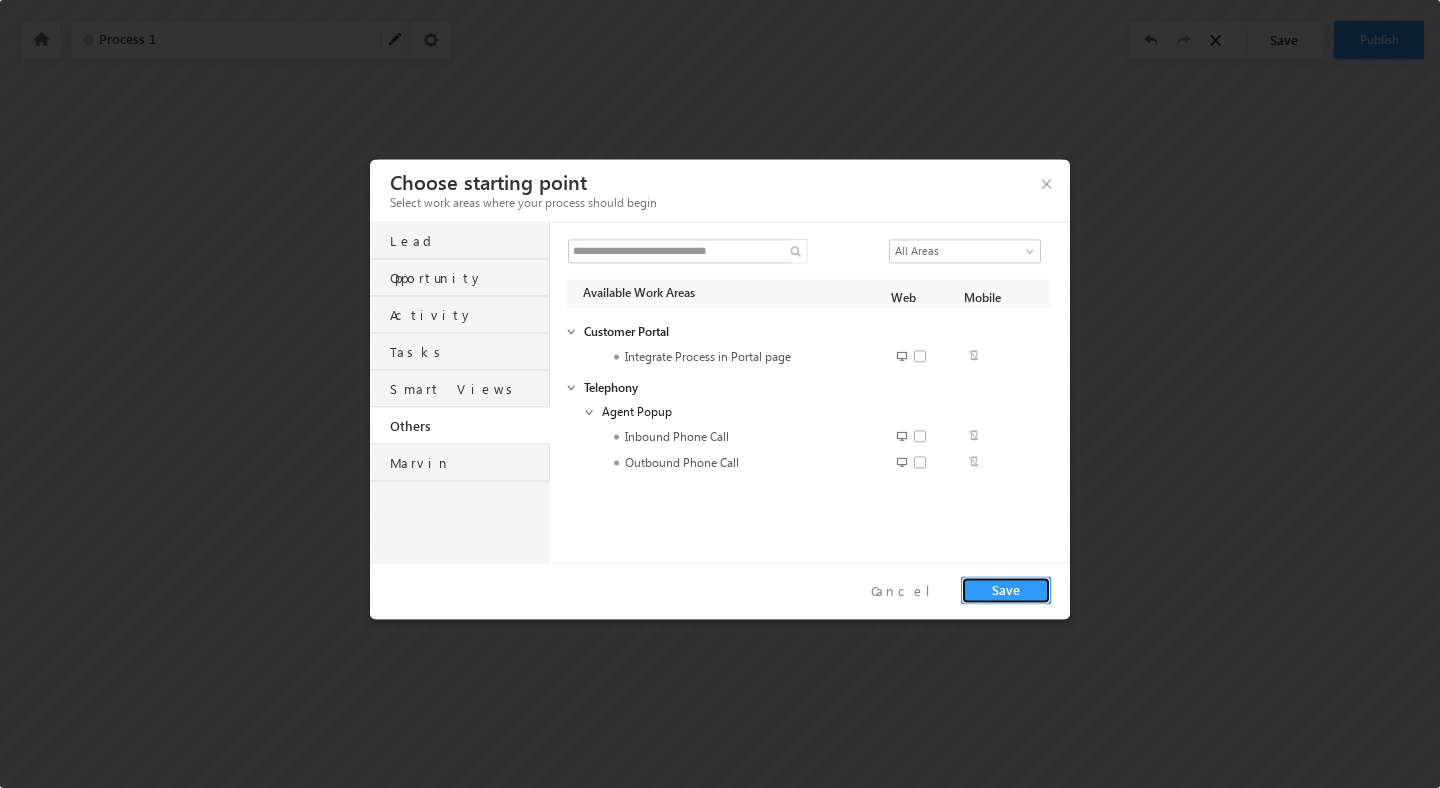 click on "Save" at bounding box center (1006, 590) 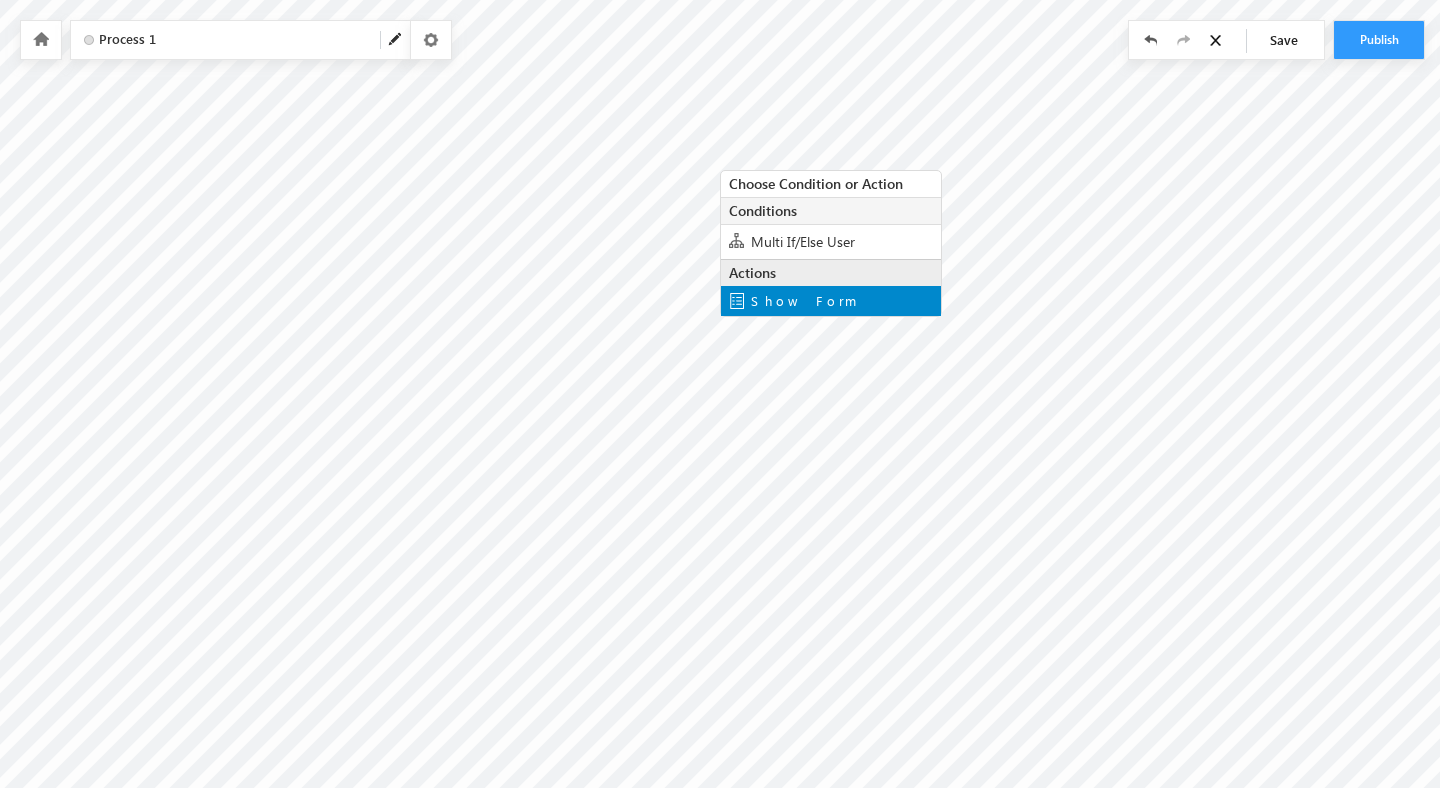 click at bounding box center (737, 301) 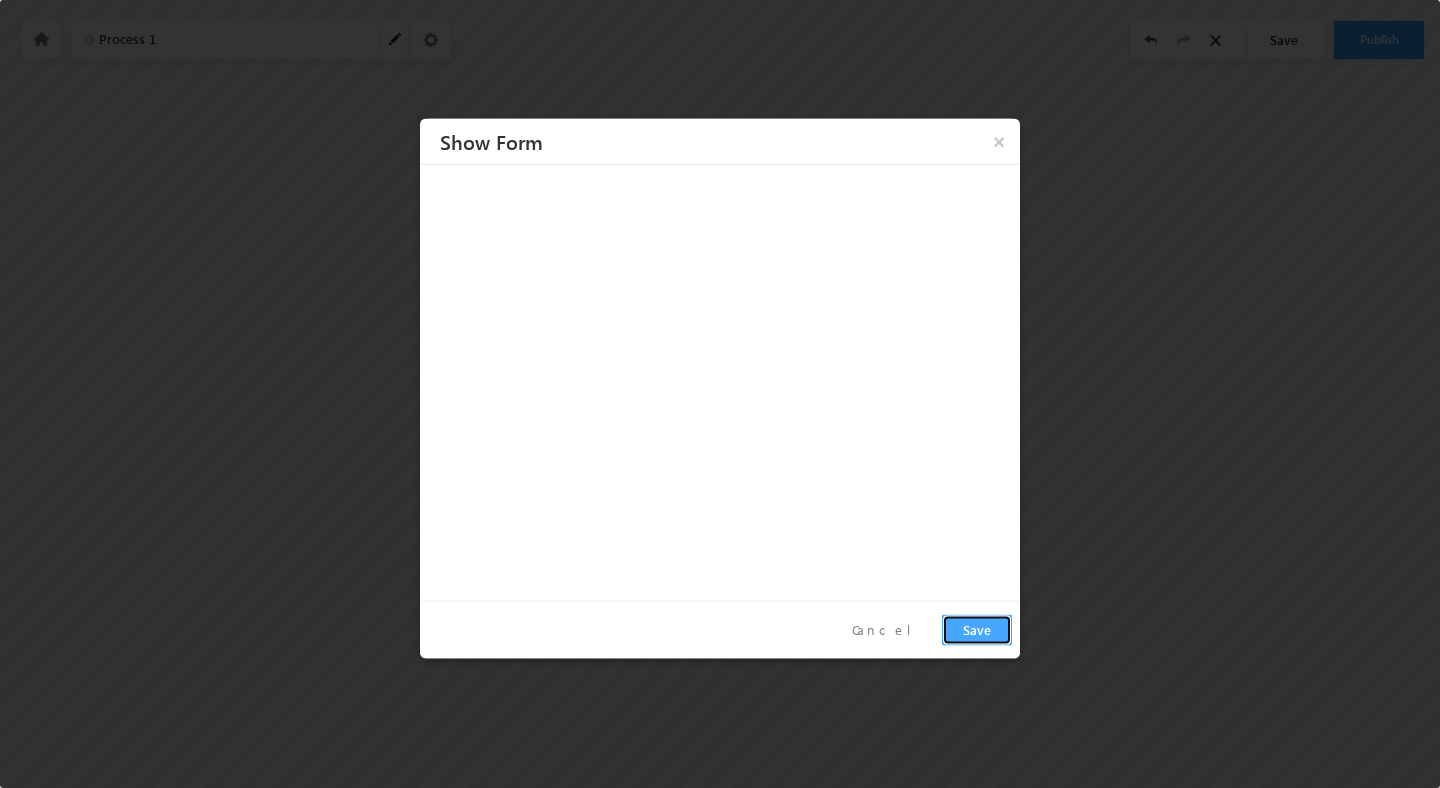 click on "Save" at bounding box center (977, 630) 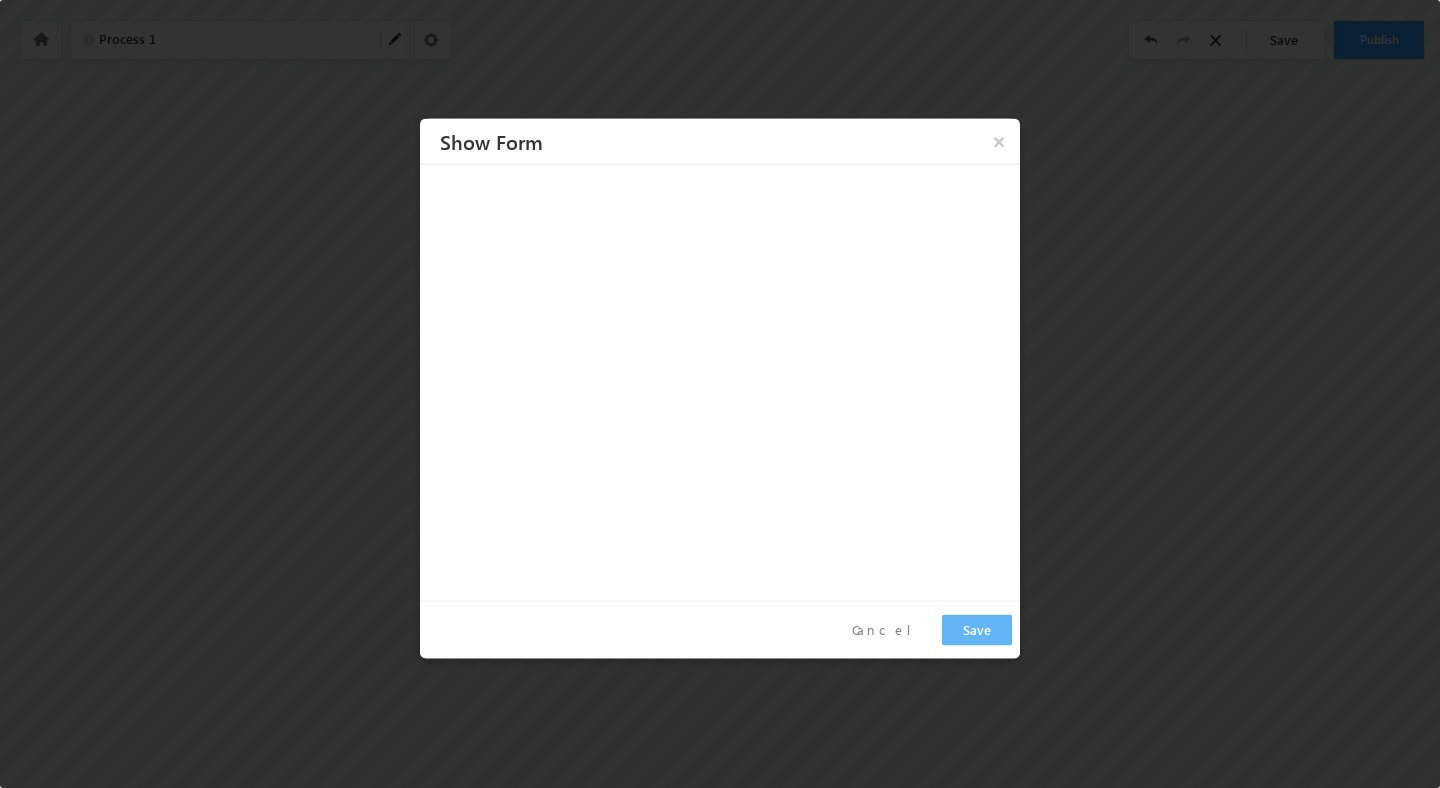 click on "Cancel" at bounding box center (889, 630) 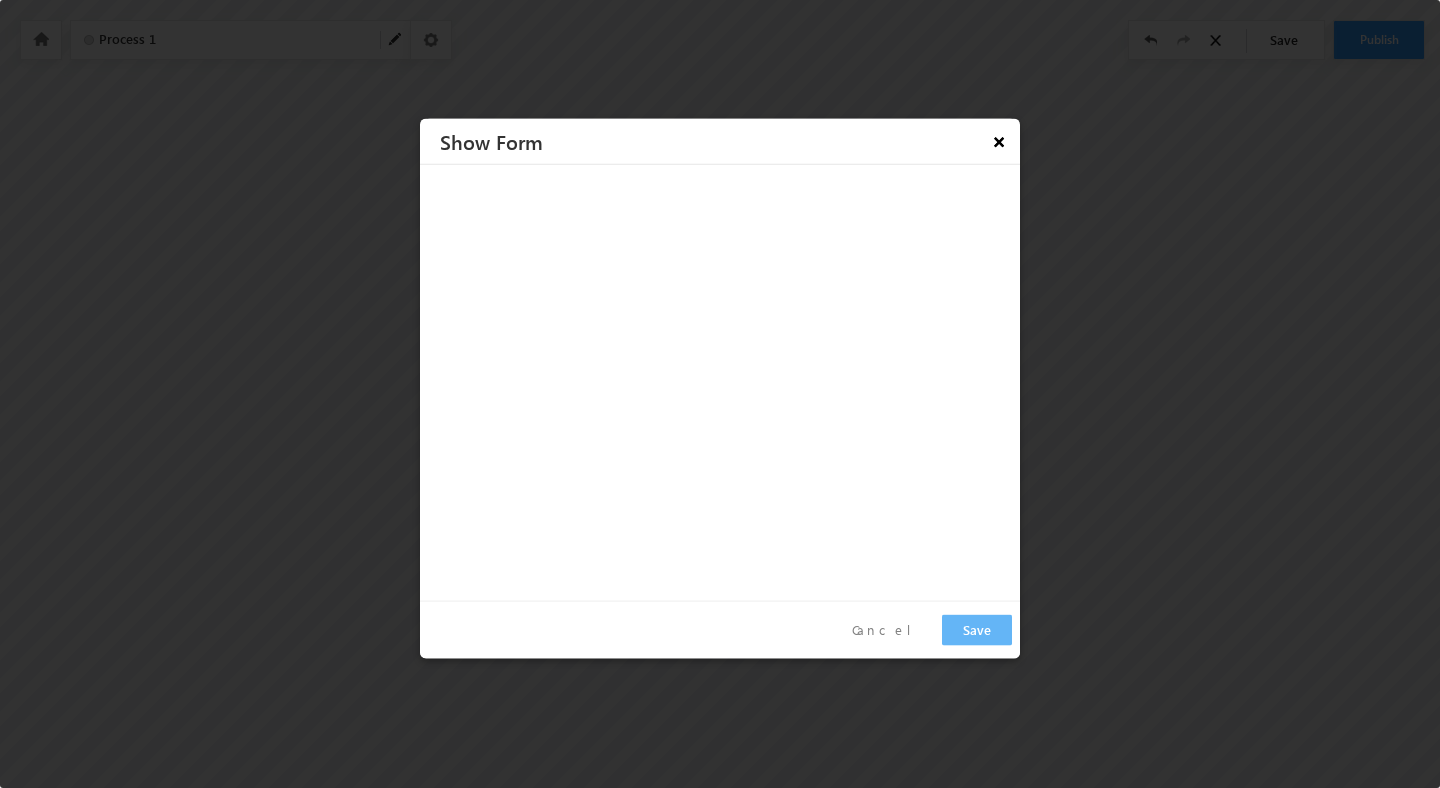 click on "×" at bounding box center (998, 141) 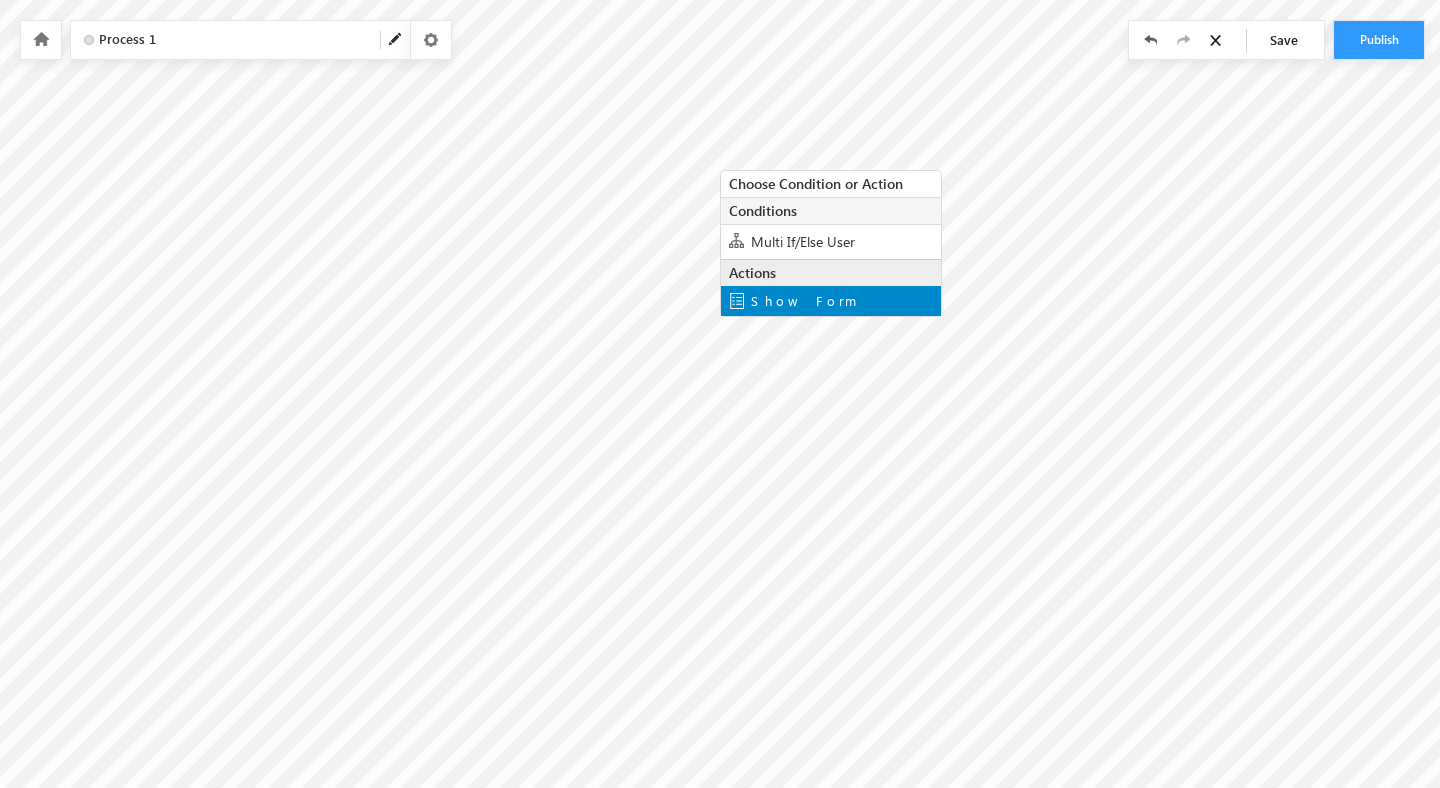 click on "Show Form" at bounding box center (804, 300) 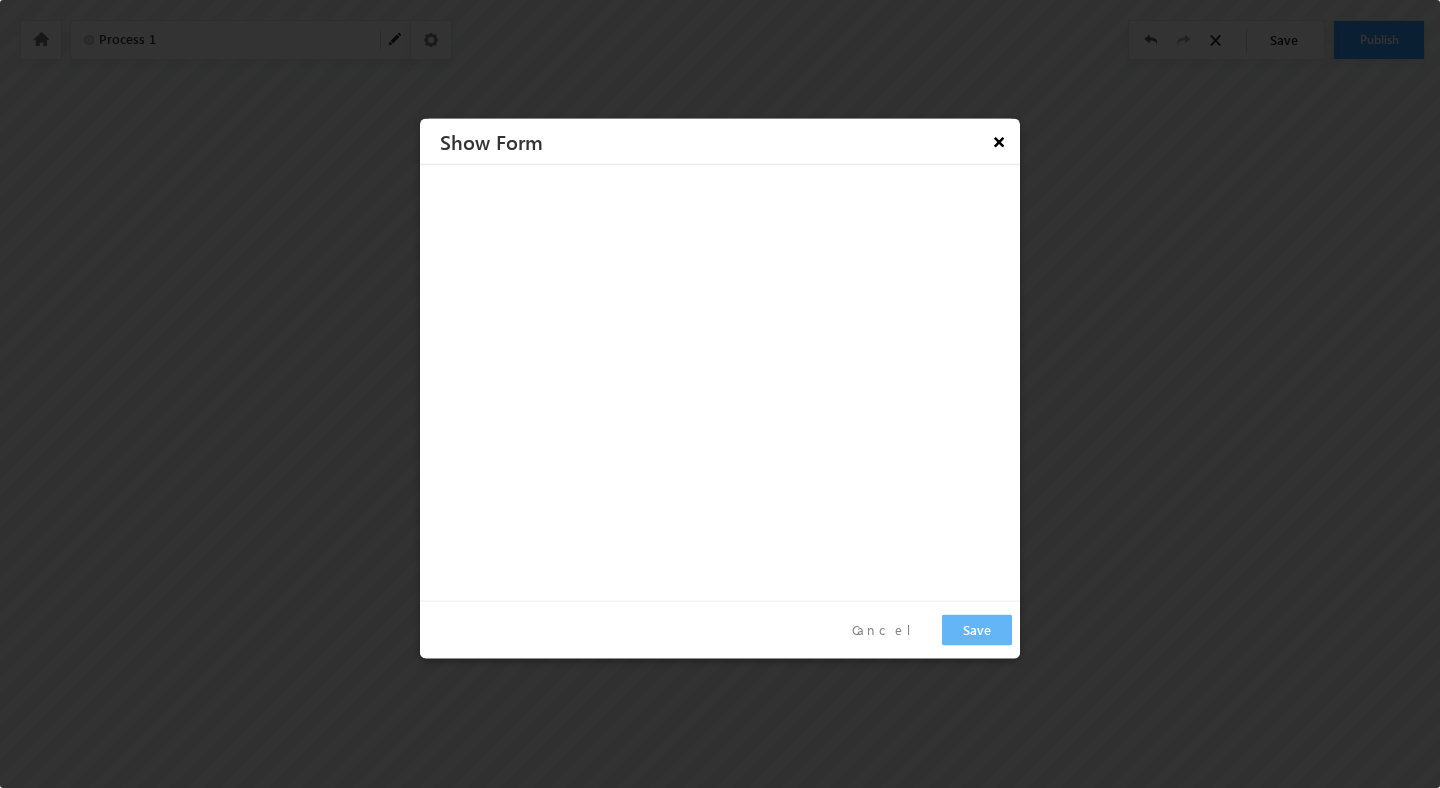 click on "×" at bounding box center (998, 141) 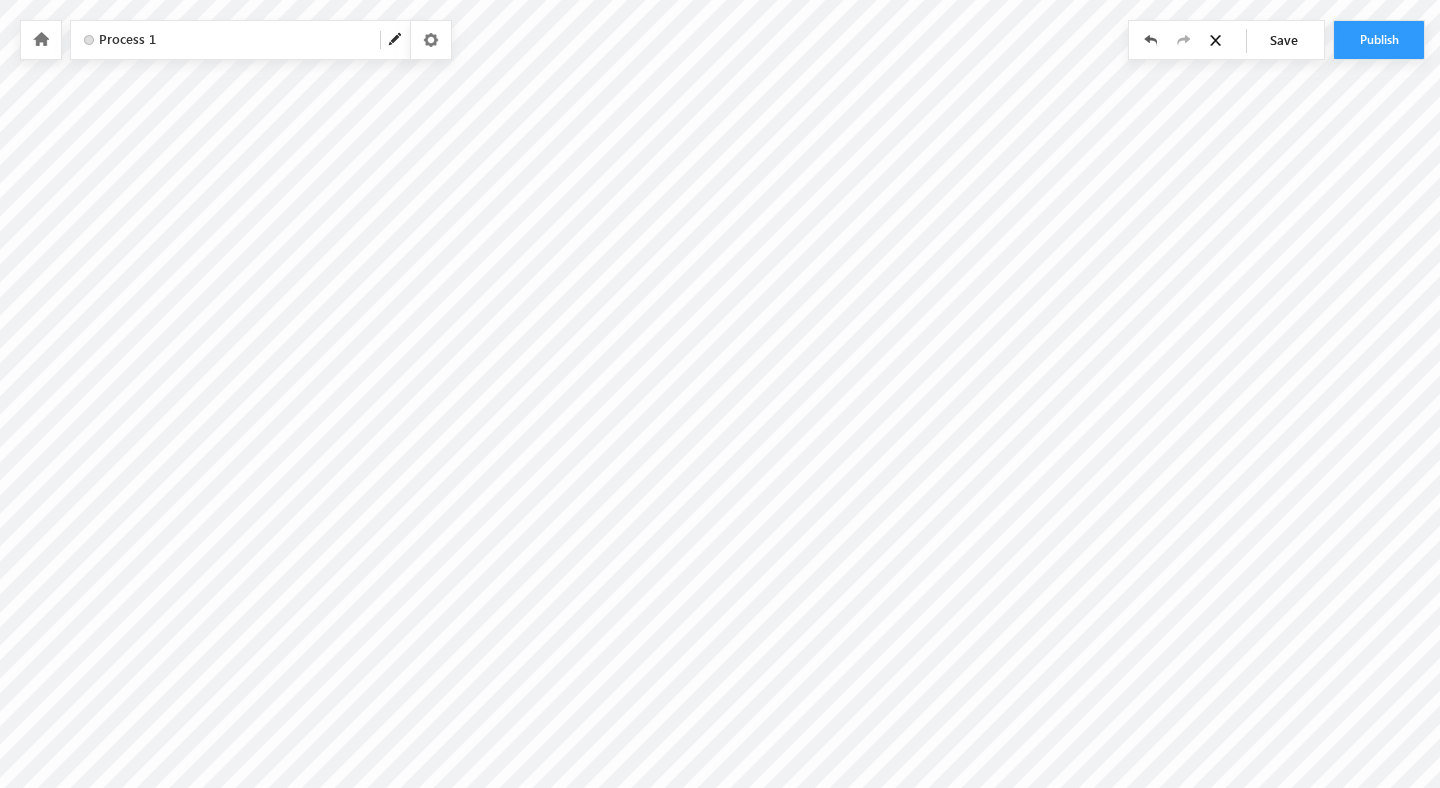 click at bounding box center (396, 40) 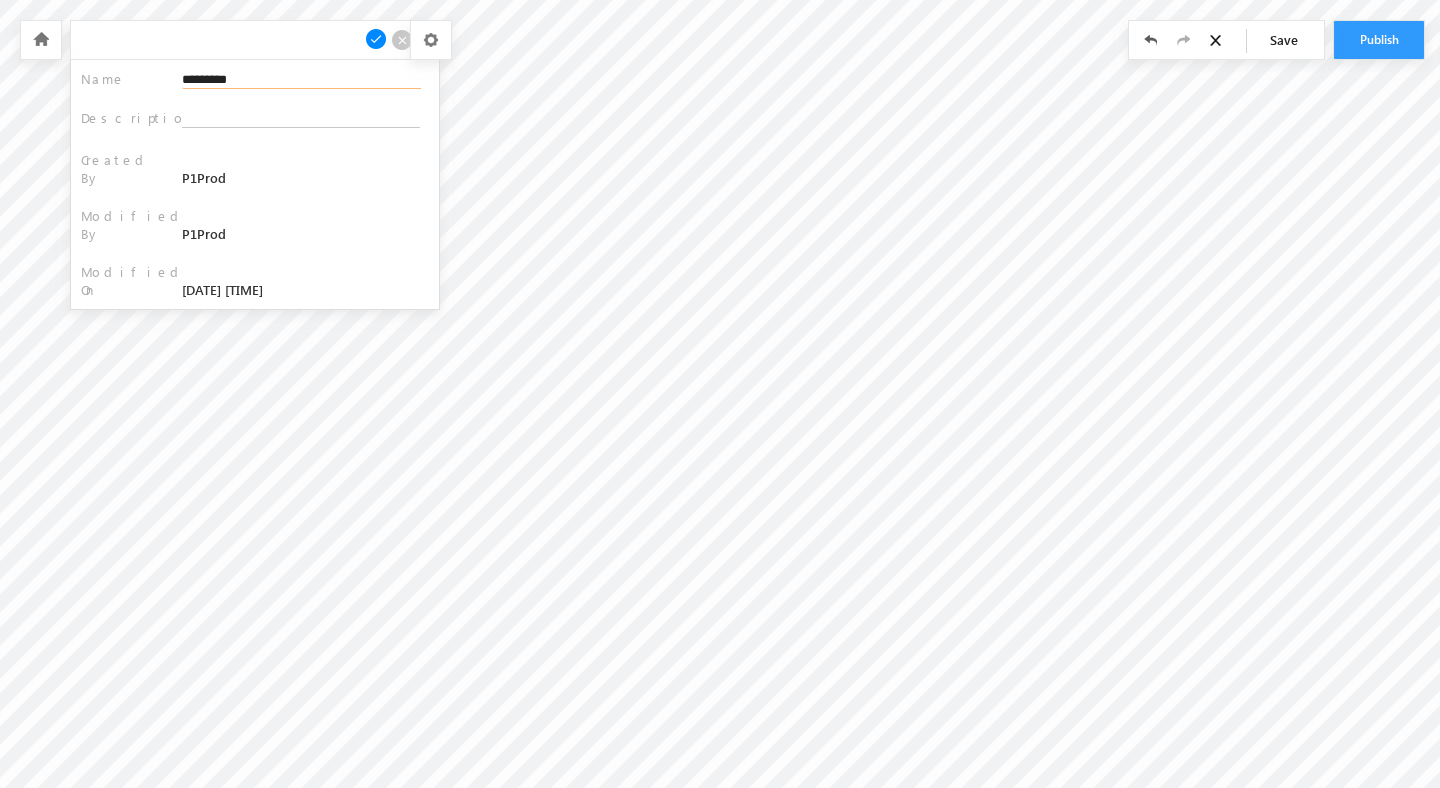 click on "*********" at bounding box center (301, 79) 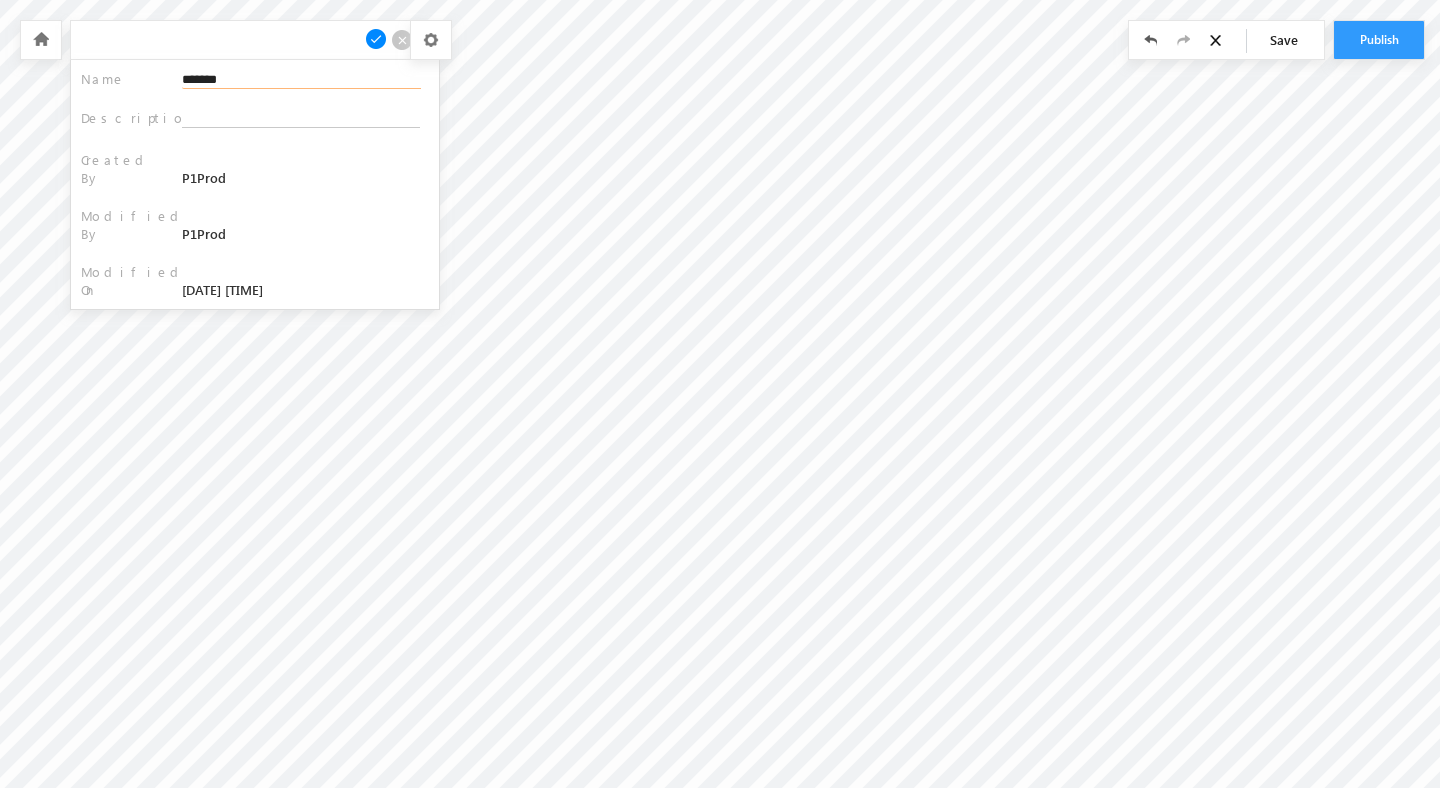 type on "*******" 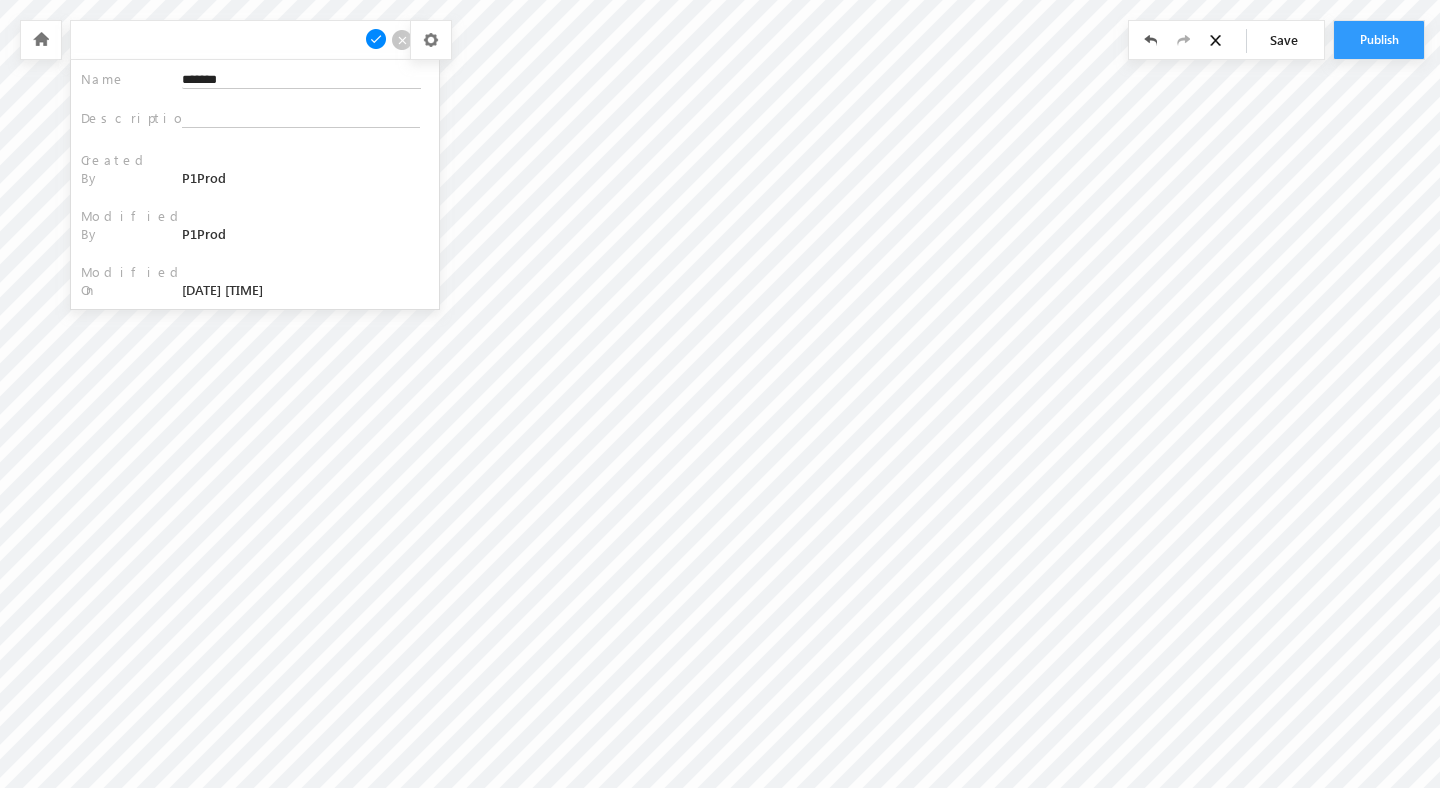 click at bounding box center (376, 39) 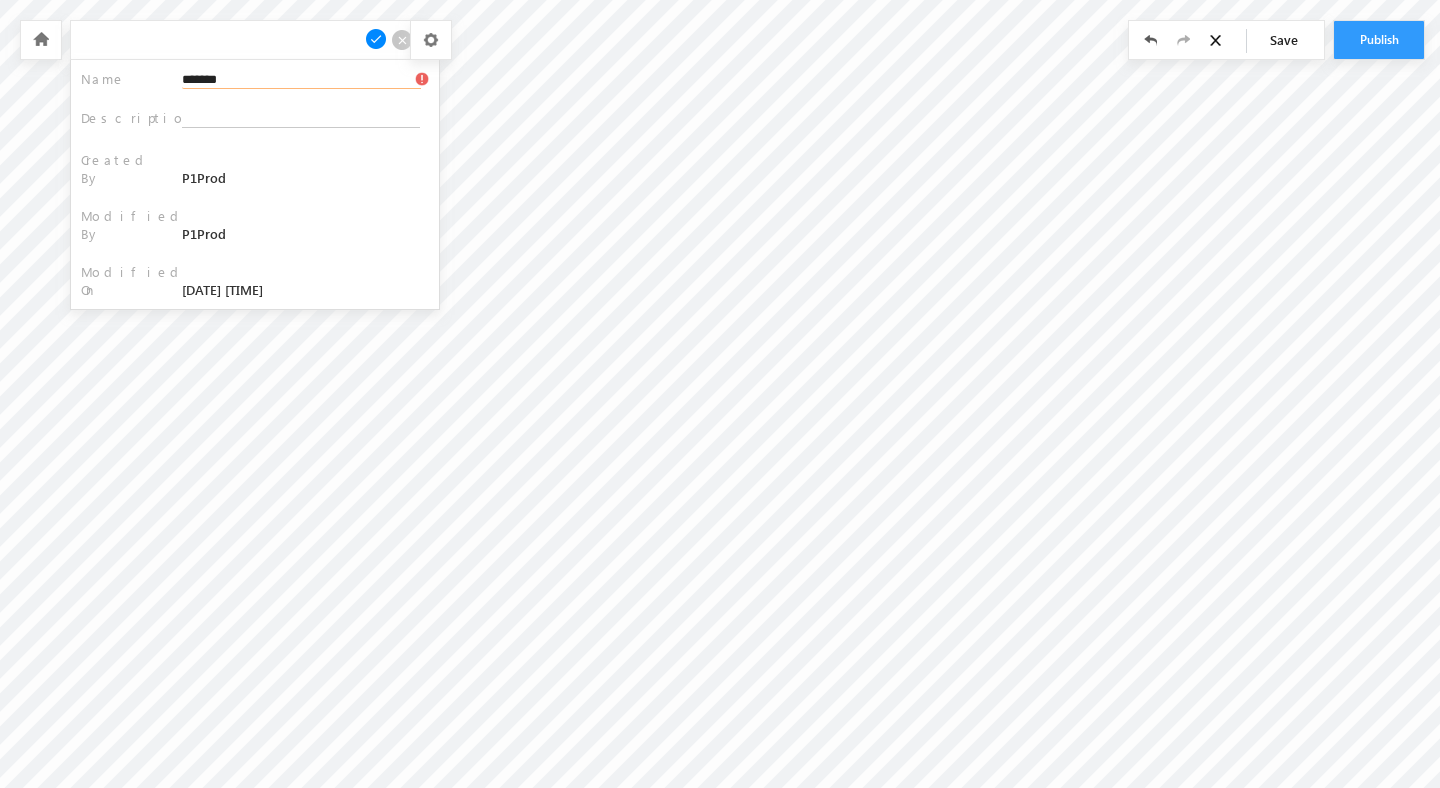 click on "*******" at bounding box center [301, 79] 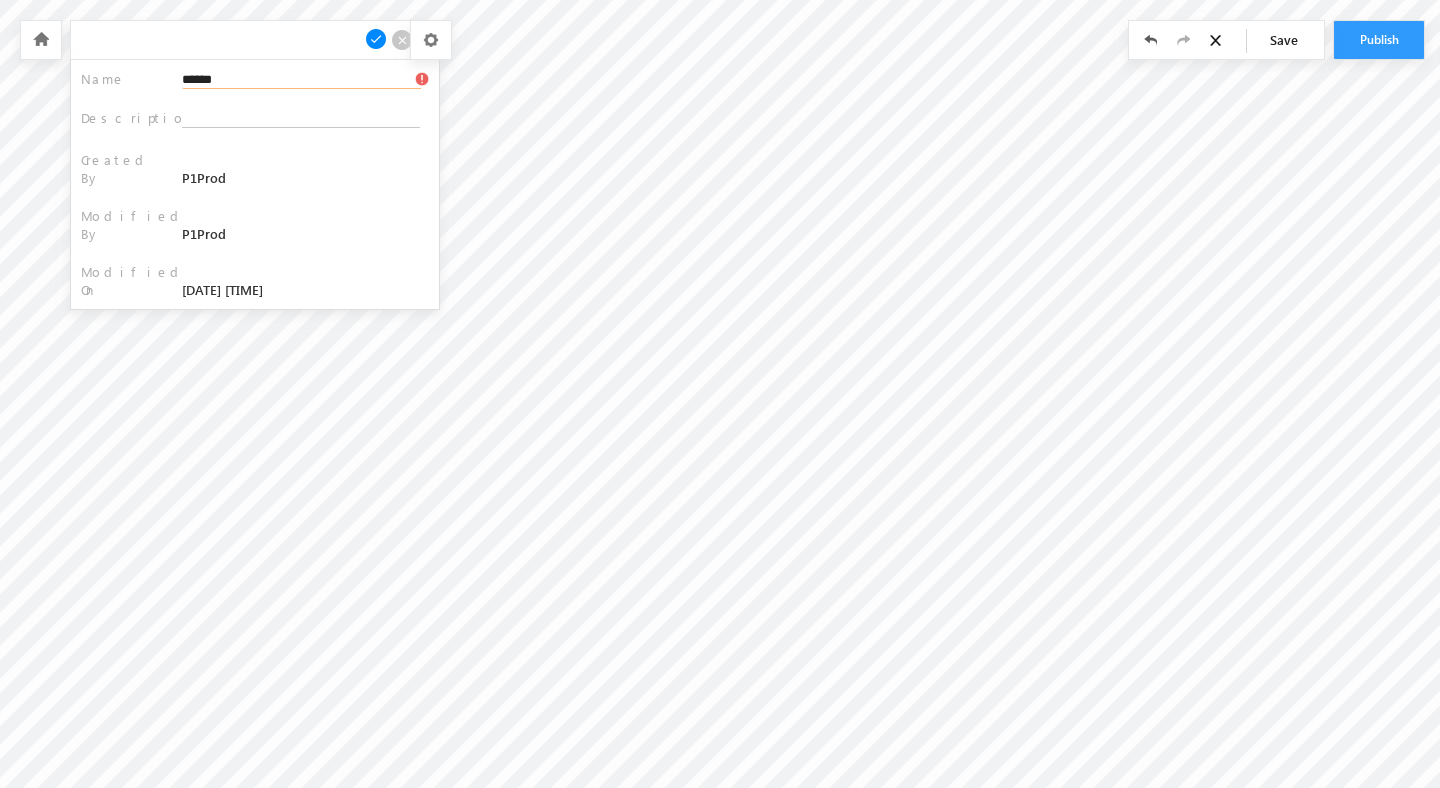 type on "******" 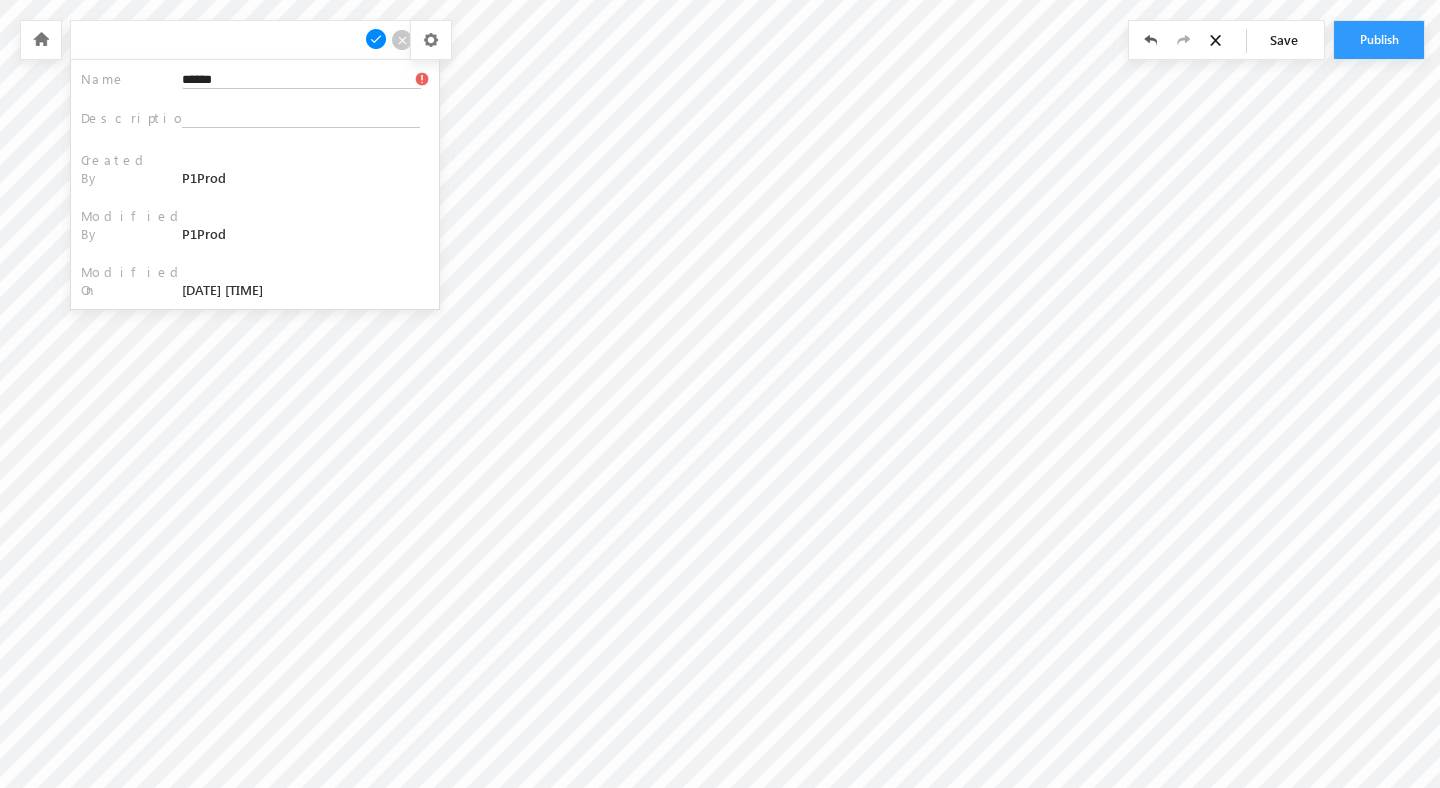 click at bounding box center (376, 39) 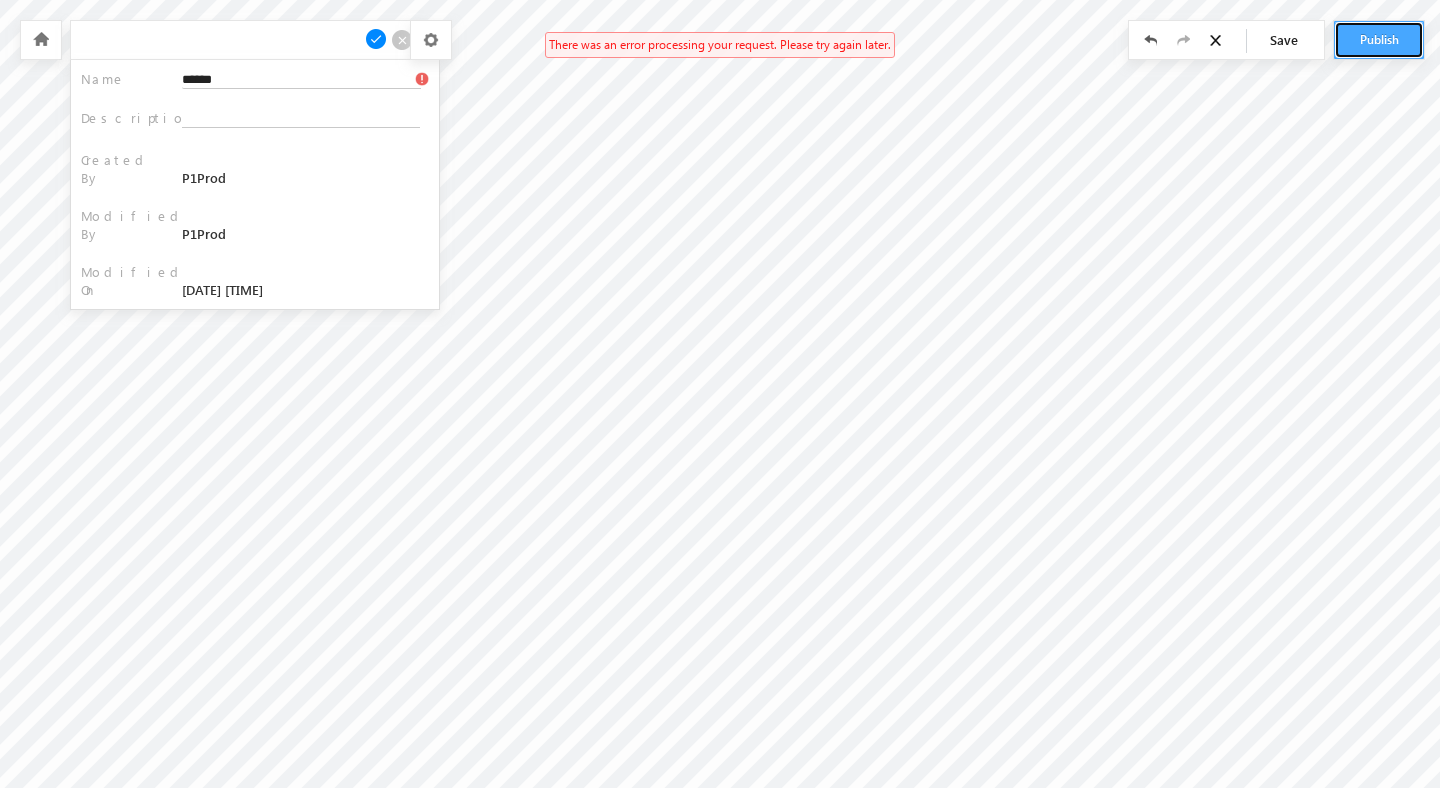 click on "Publish" at bounding box center (1379, 40) 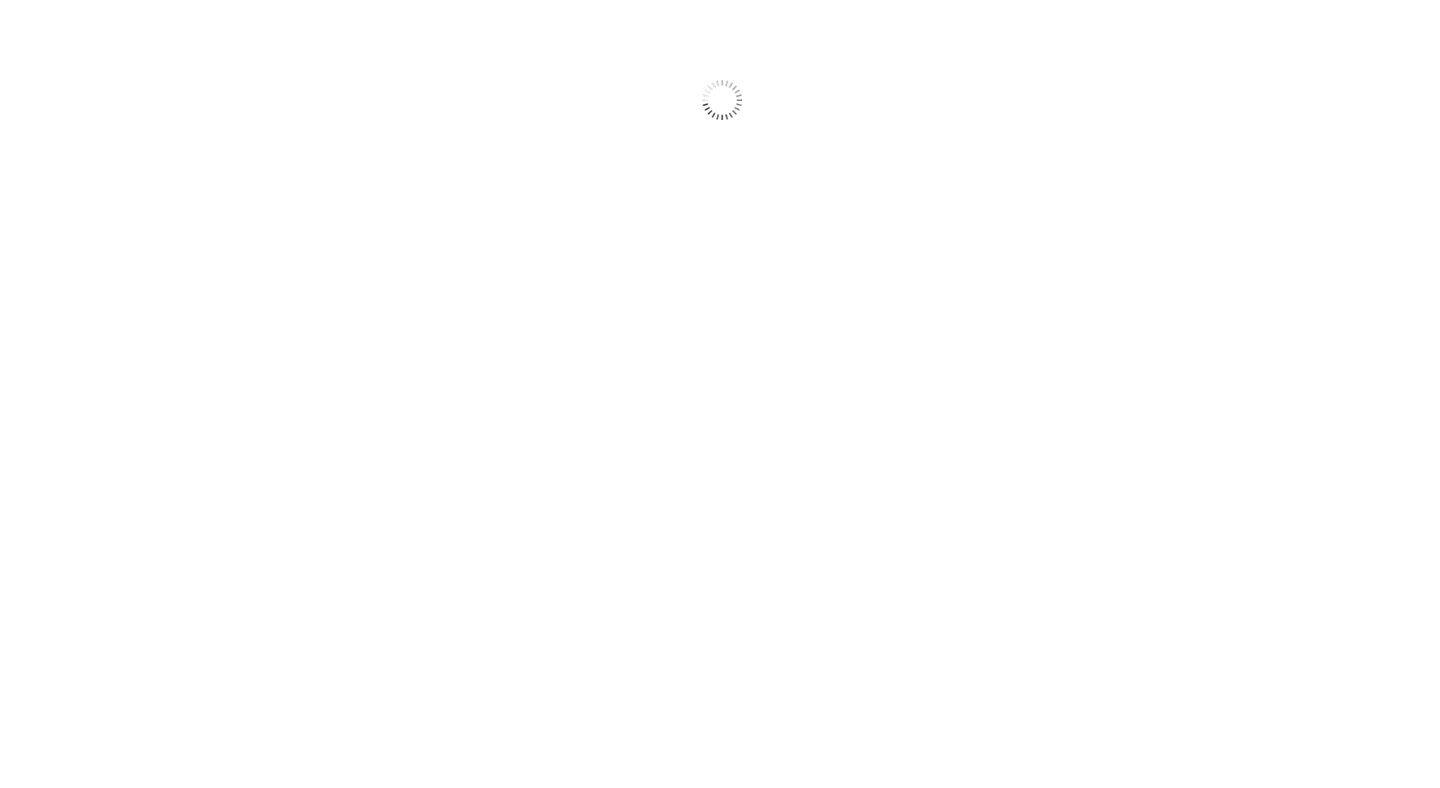 scroll, scrollTop: 0, scrollLeft: 0, axis: both 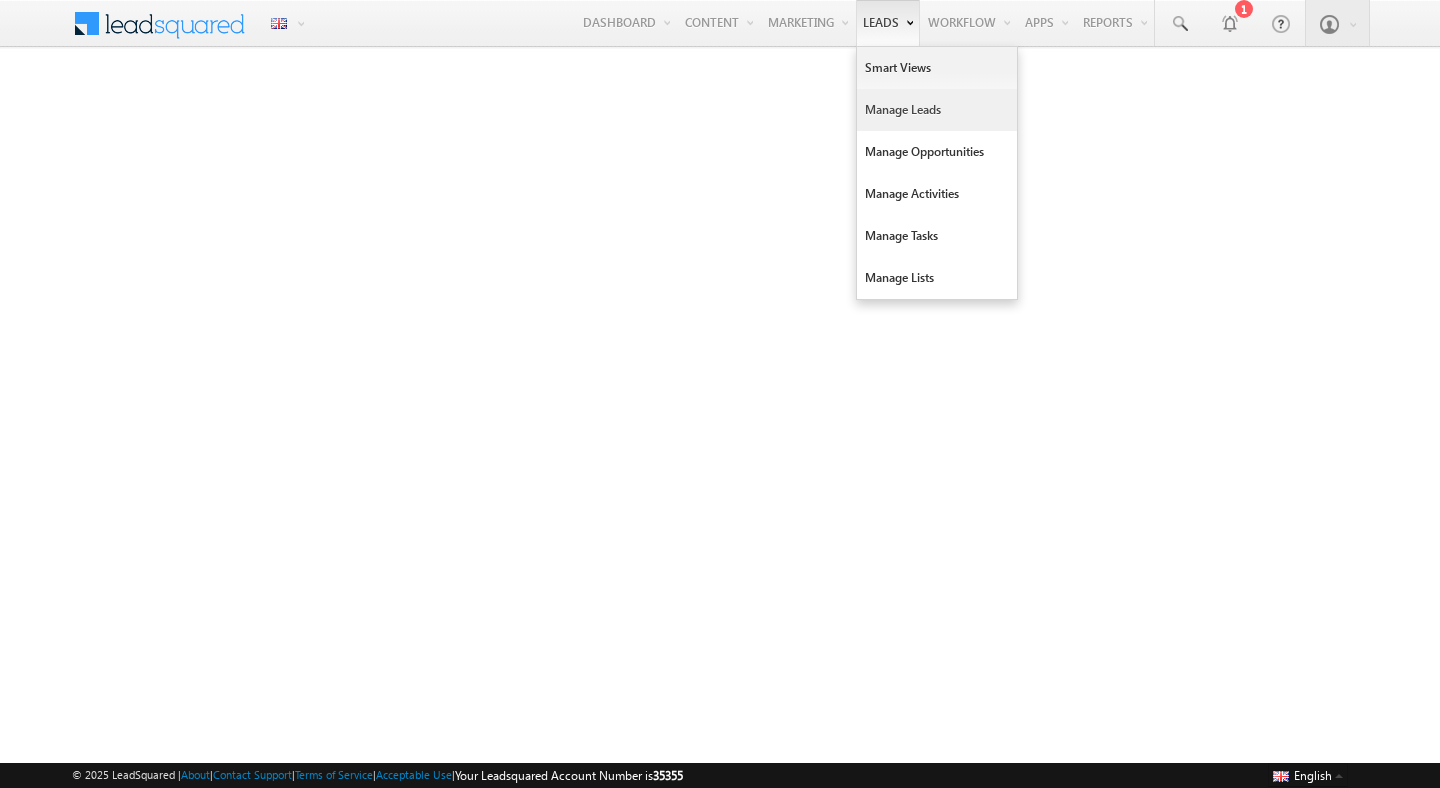 click on "Manage Leads" at bounding box center [937, 110] 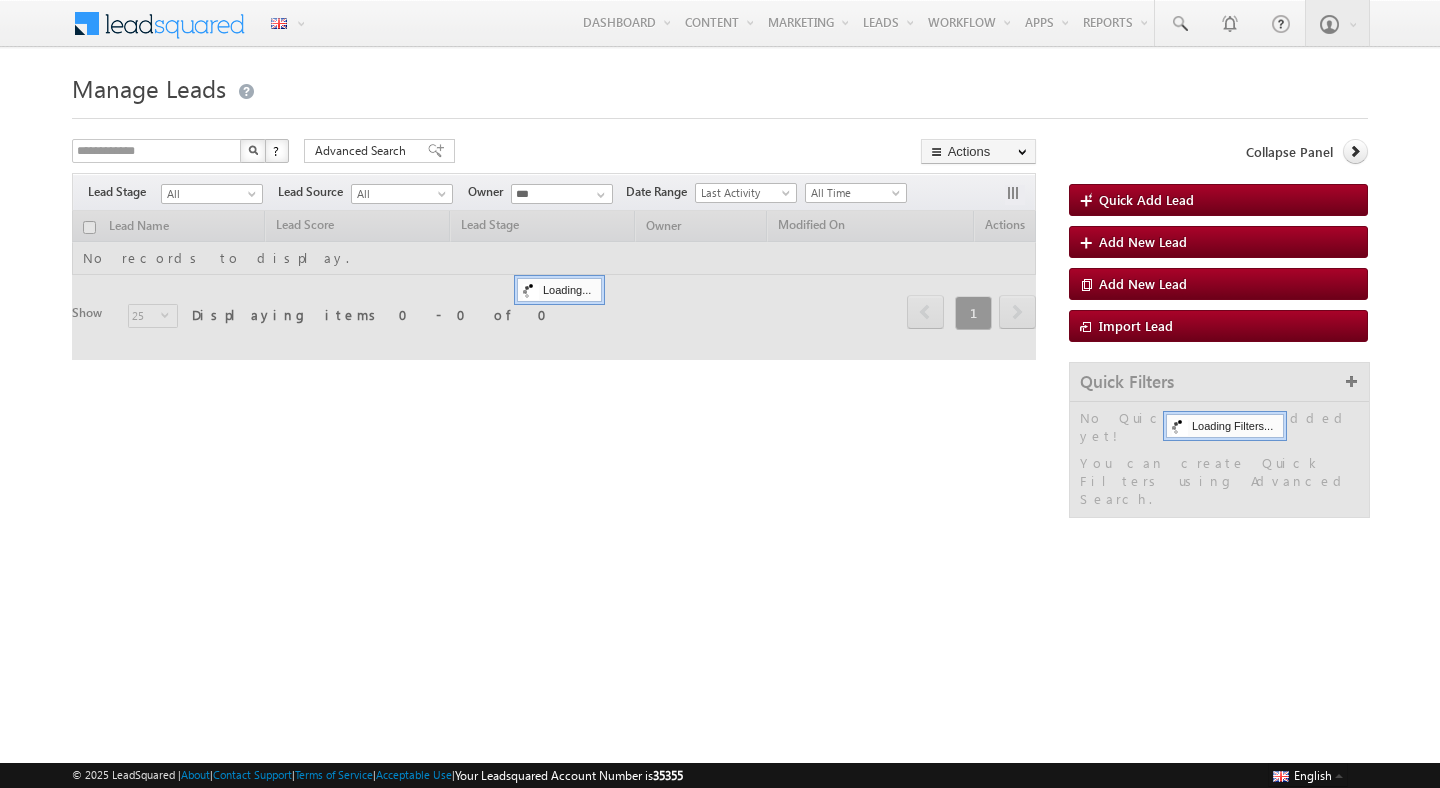 scroll, scrollTop: 0, scrollLeft: 0, axis: both 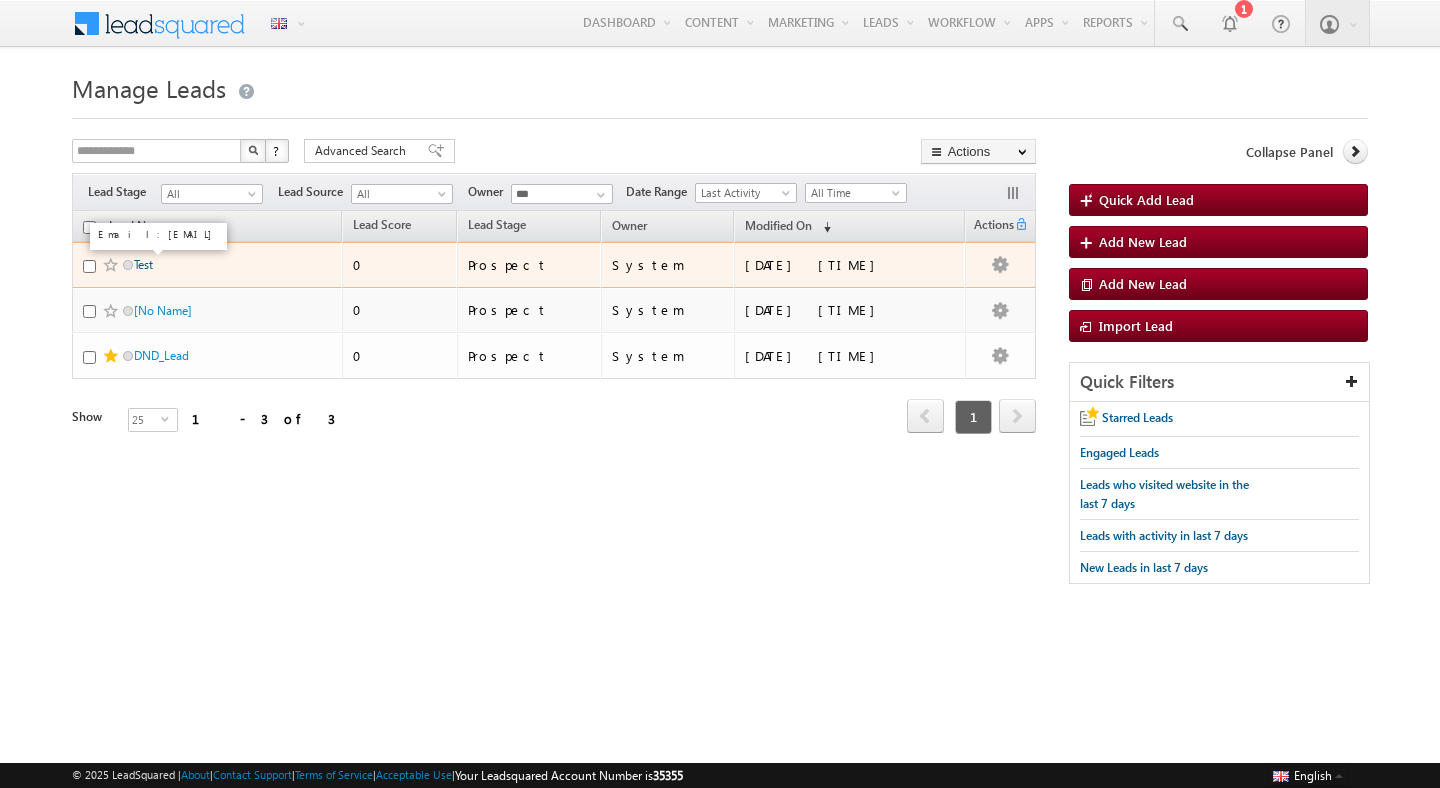 click on "Test" at bounding box center [143, 264] 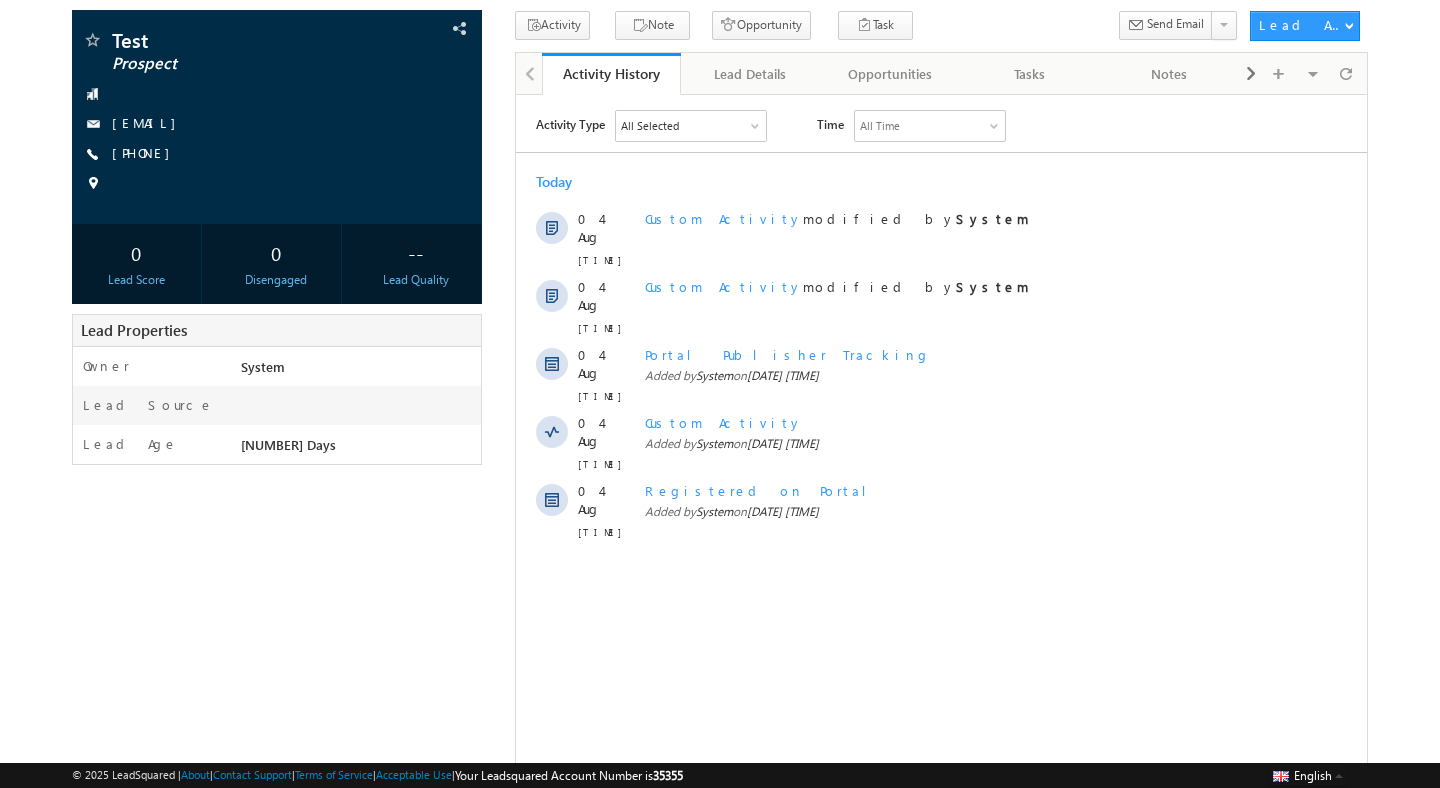 scroll, scrollTop: 157, scrollLeft: 0, axis: vertical 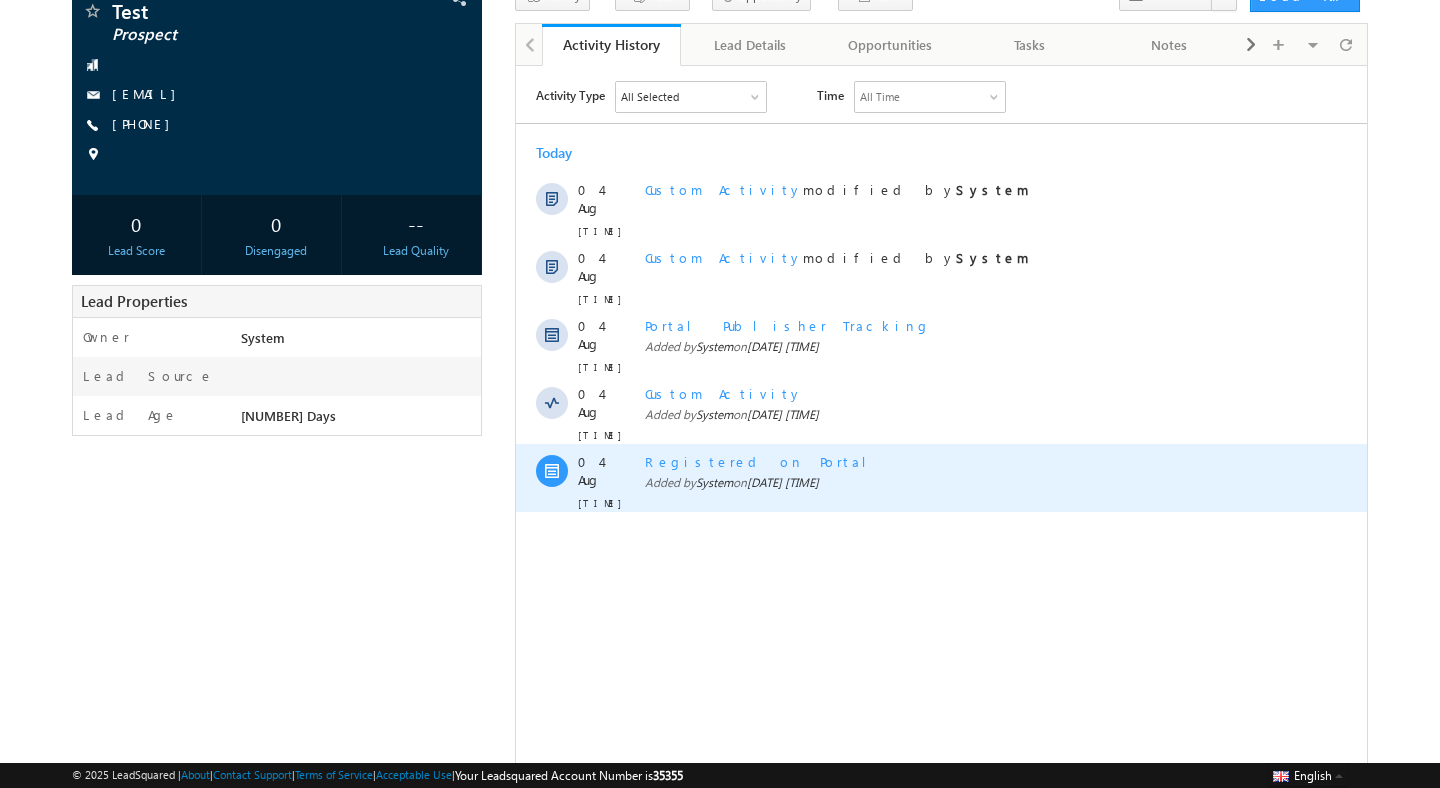 click on "Registered on Portal" at bounding box center [956, 461] 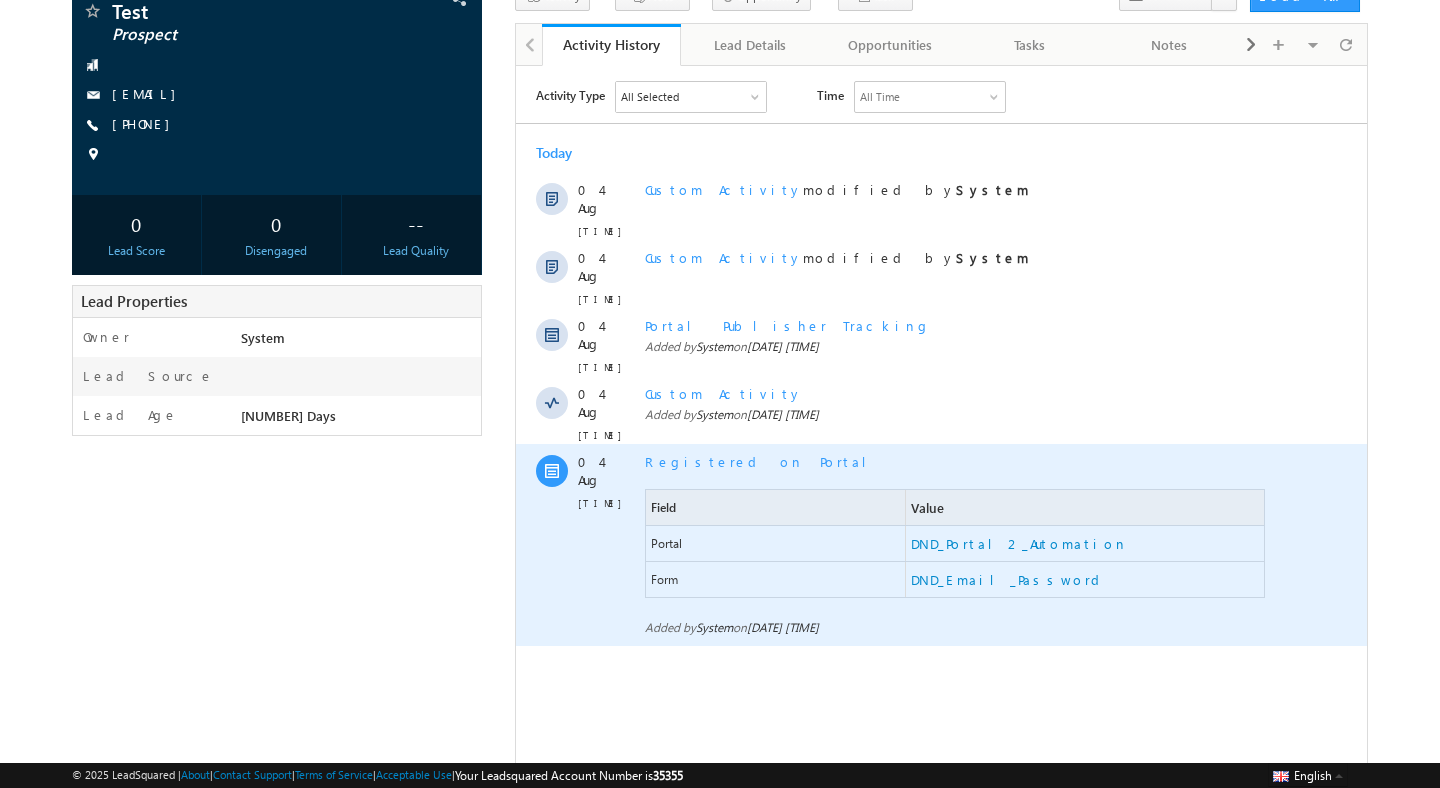 click on "Registered on Portal" at bounding box center [956, 461] 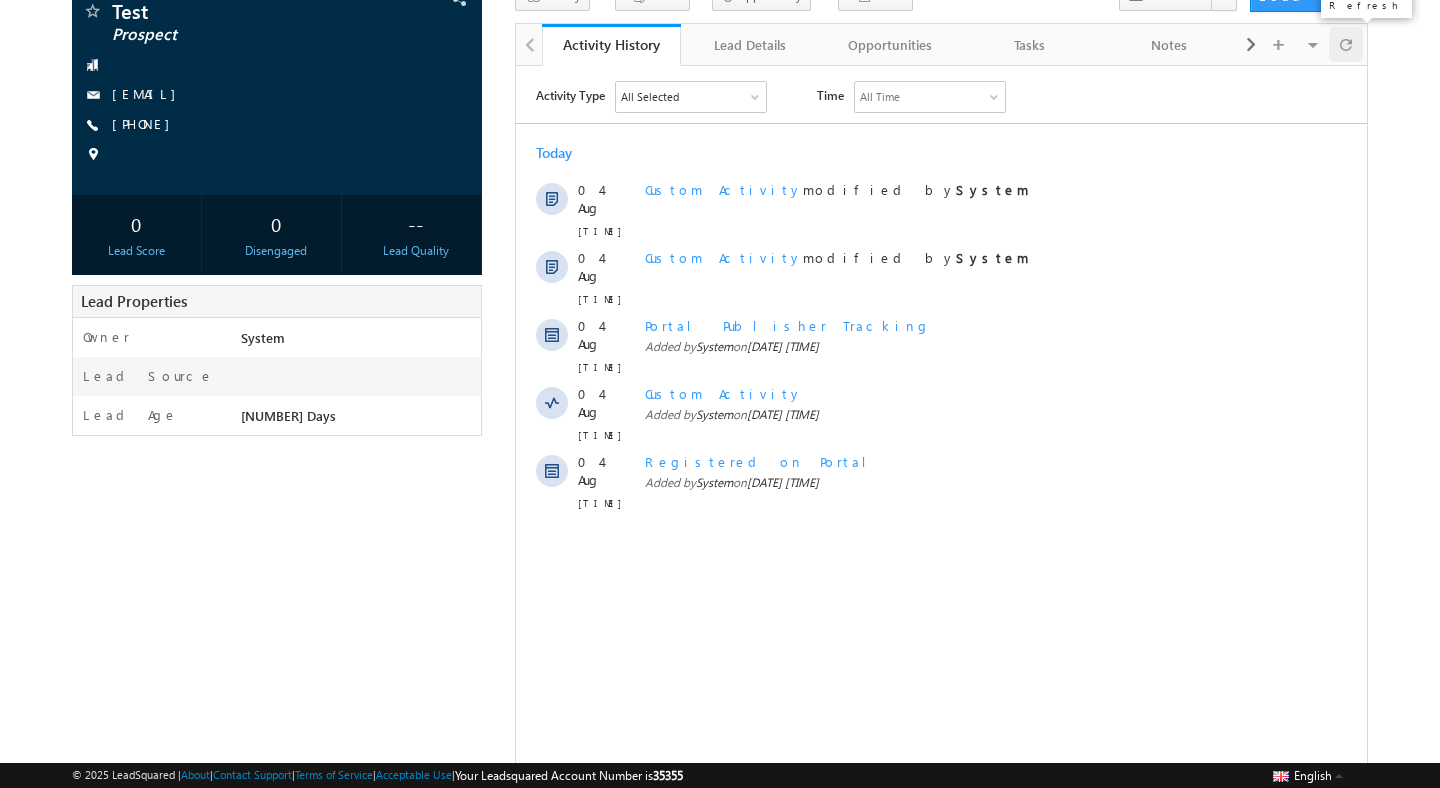 click at bounding box center (1346, 44) 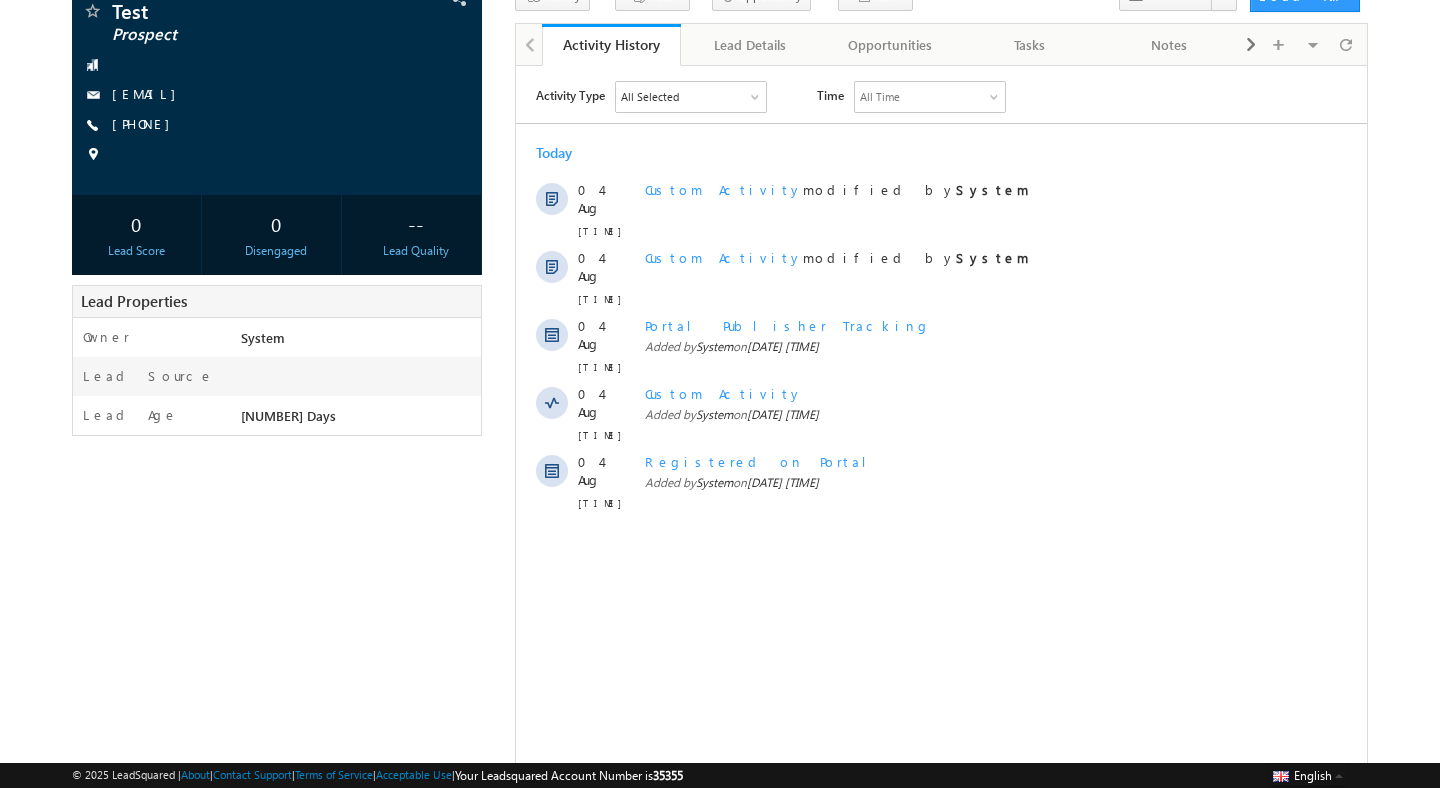 scroll, scrollTop: 0, scrollLeft: 0, axis: both 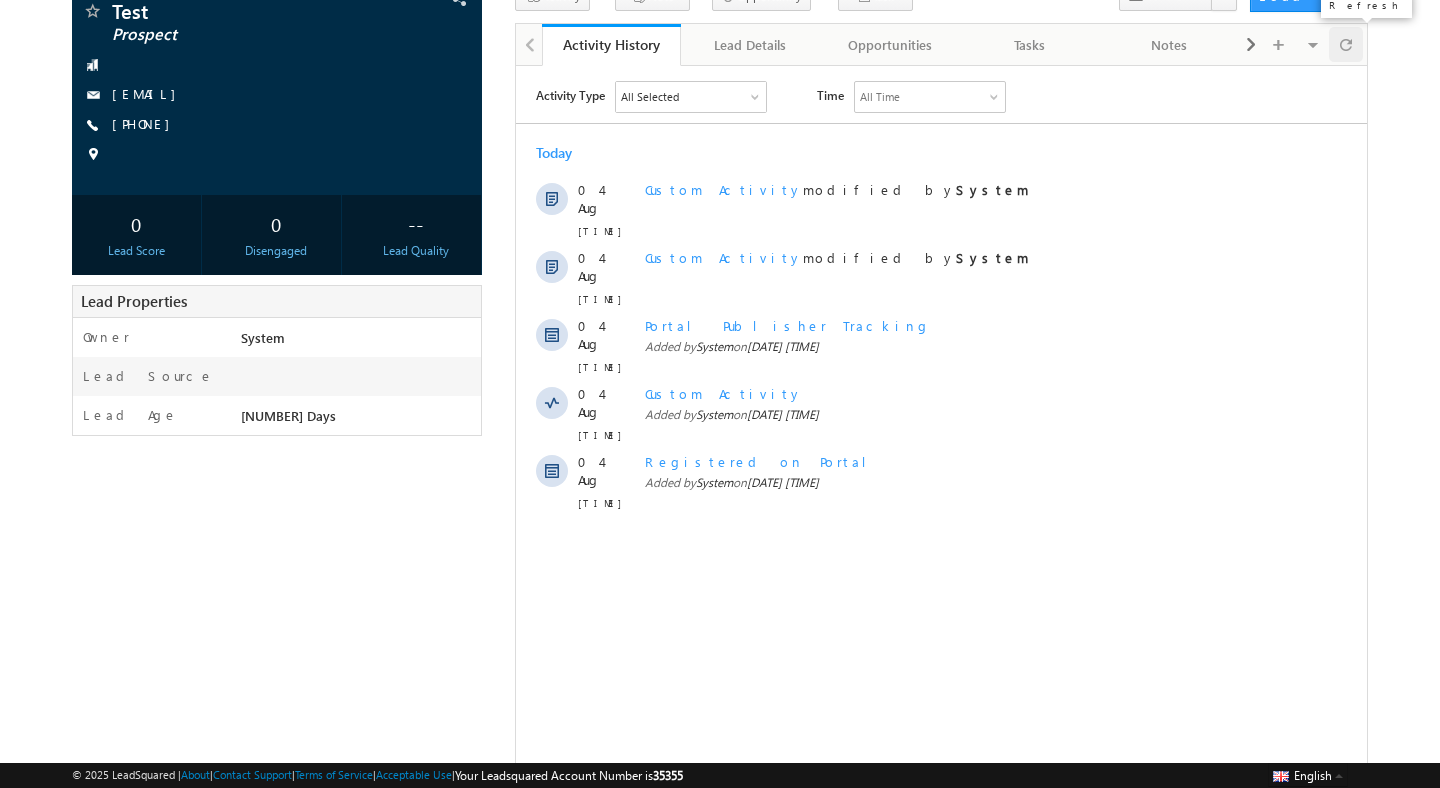 click at bounding box center (1346, 44) 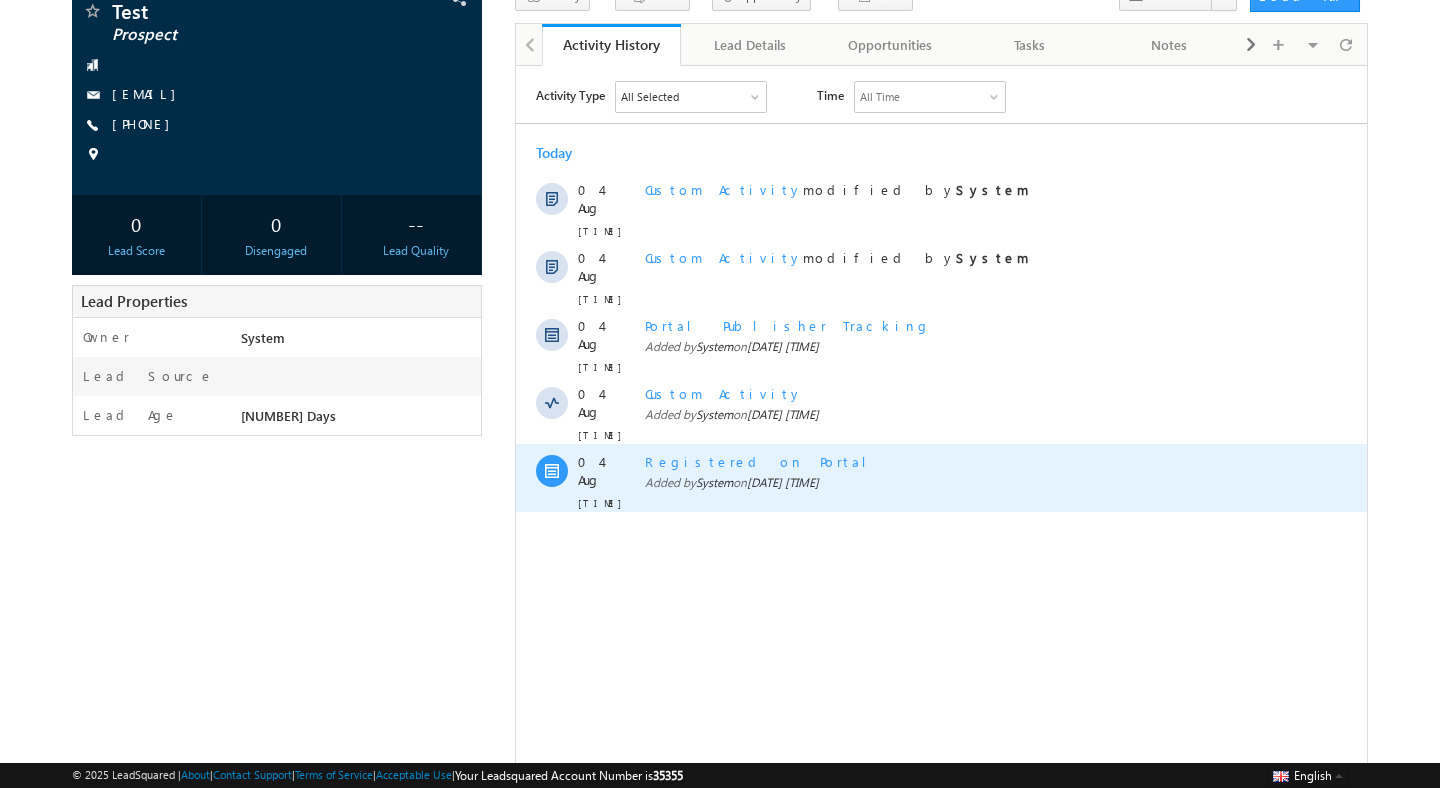 scroll, scrollTop: 0, scrollLeft: 0, axis: both 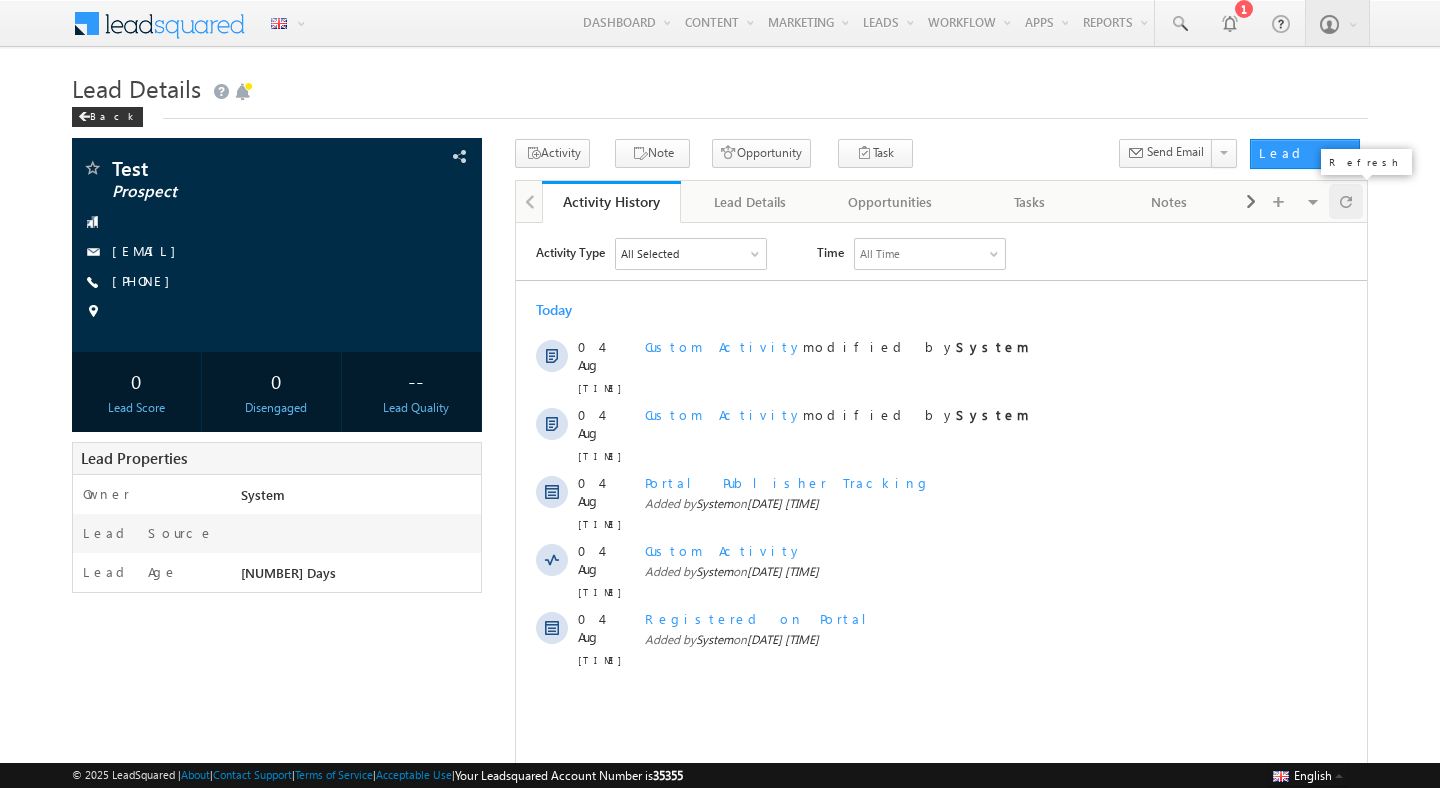 click at bounding box center (1346, 201) 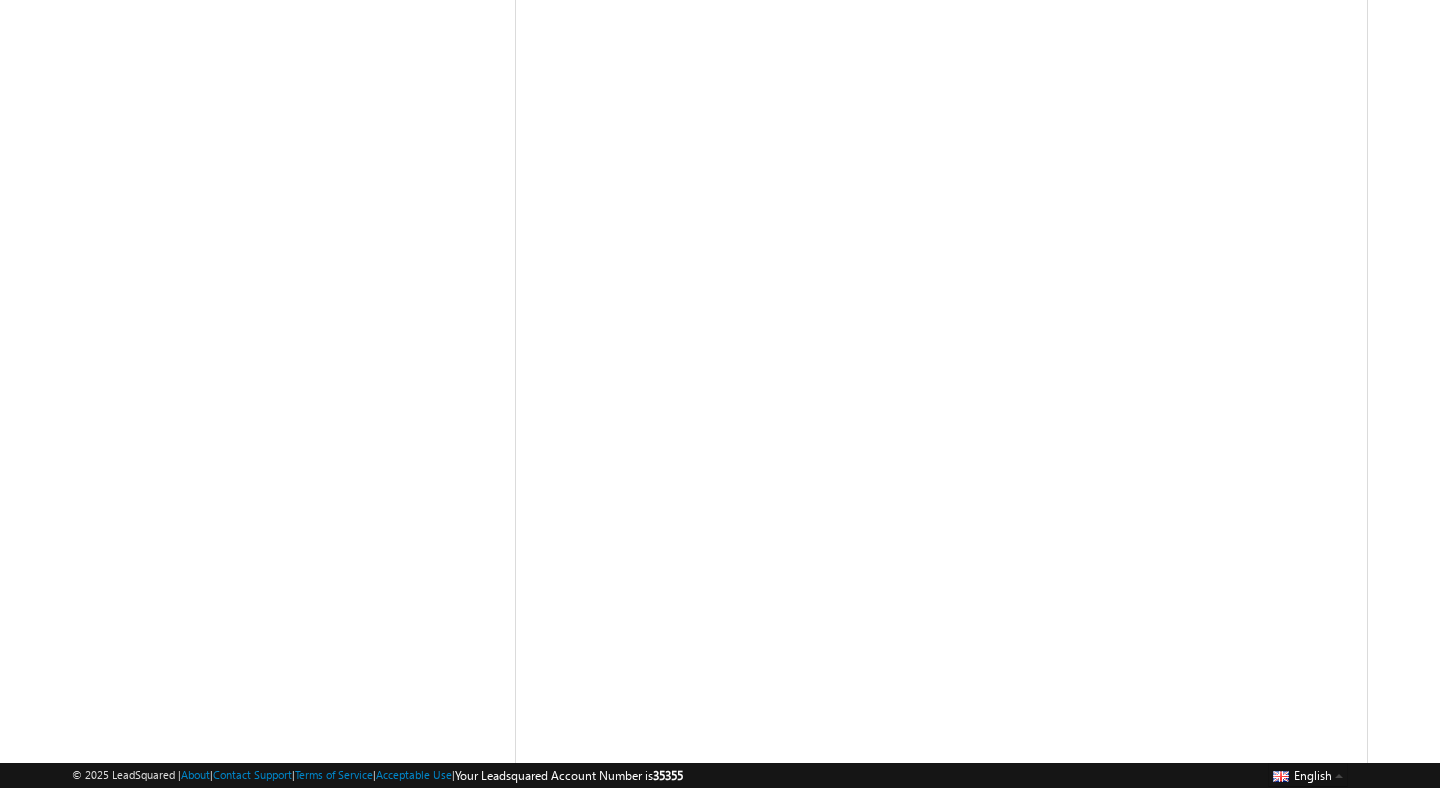 scroll, scrollTop: 0, scrollLeft: 0, axis: both 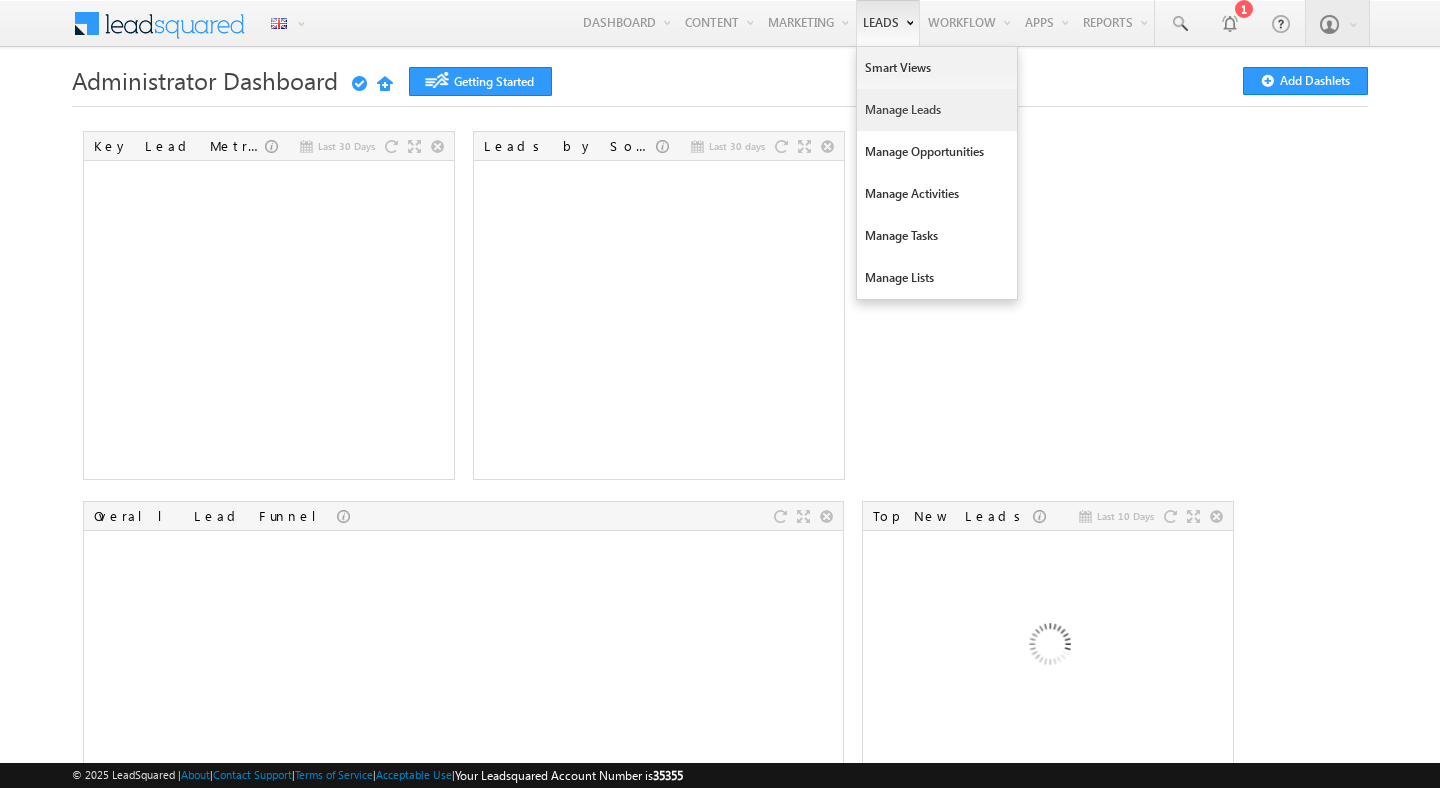 click on "Manage Leads" at bounding box center (937, 110) 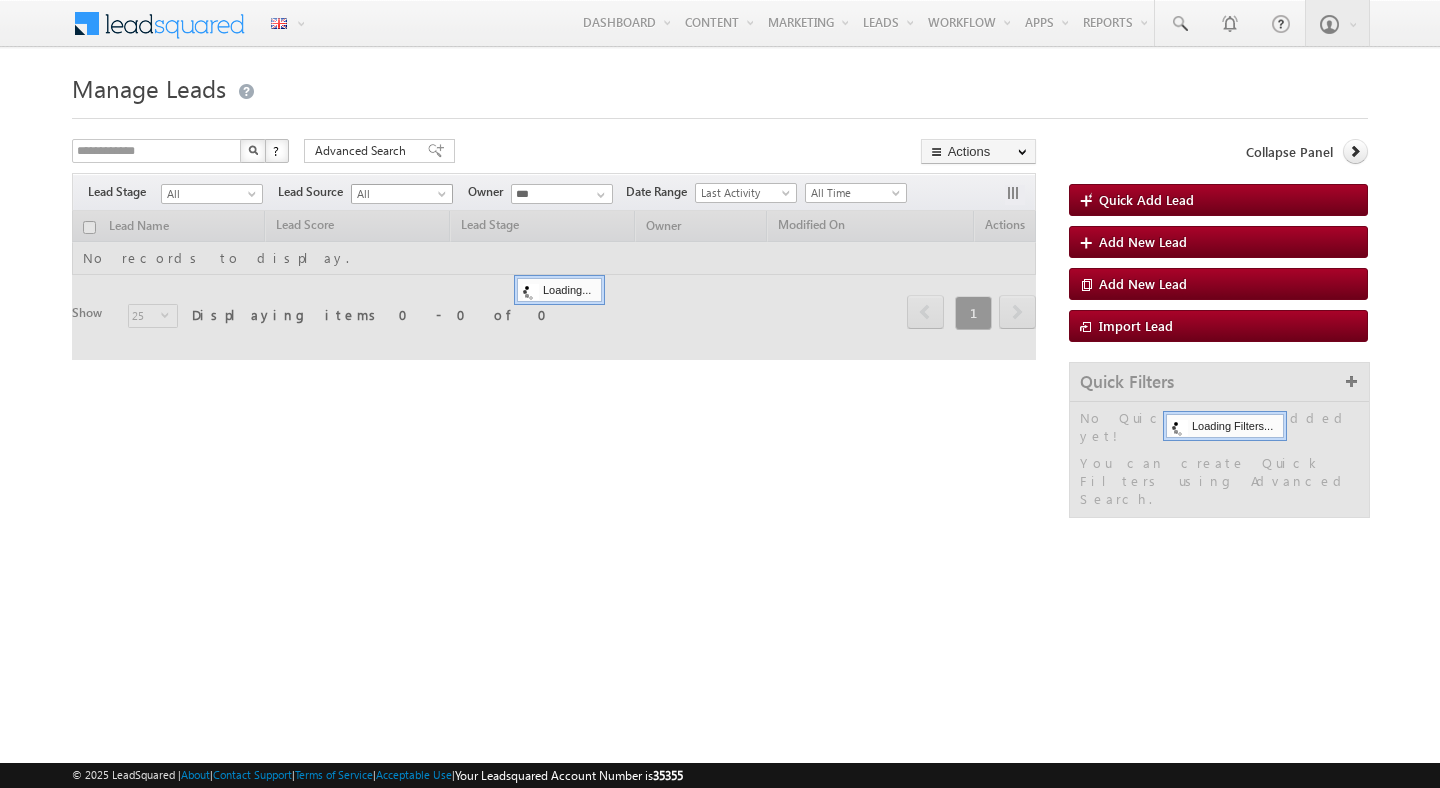 scroll, scrollTop: 0, scrollLeft: 0, axis: both 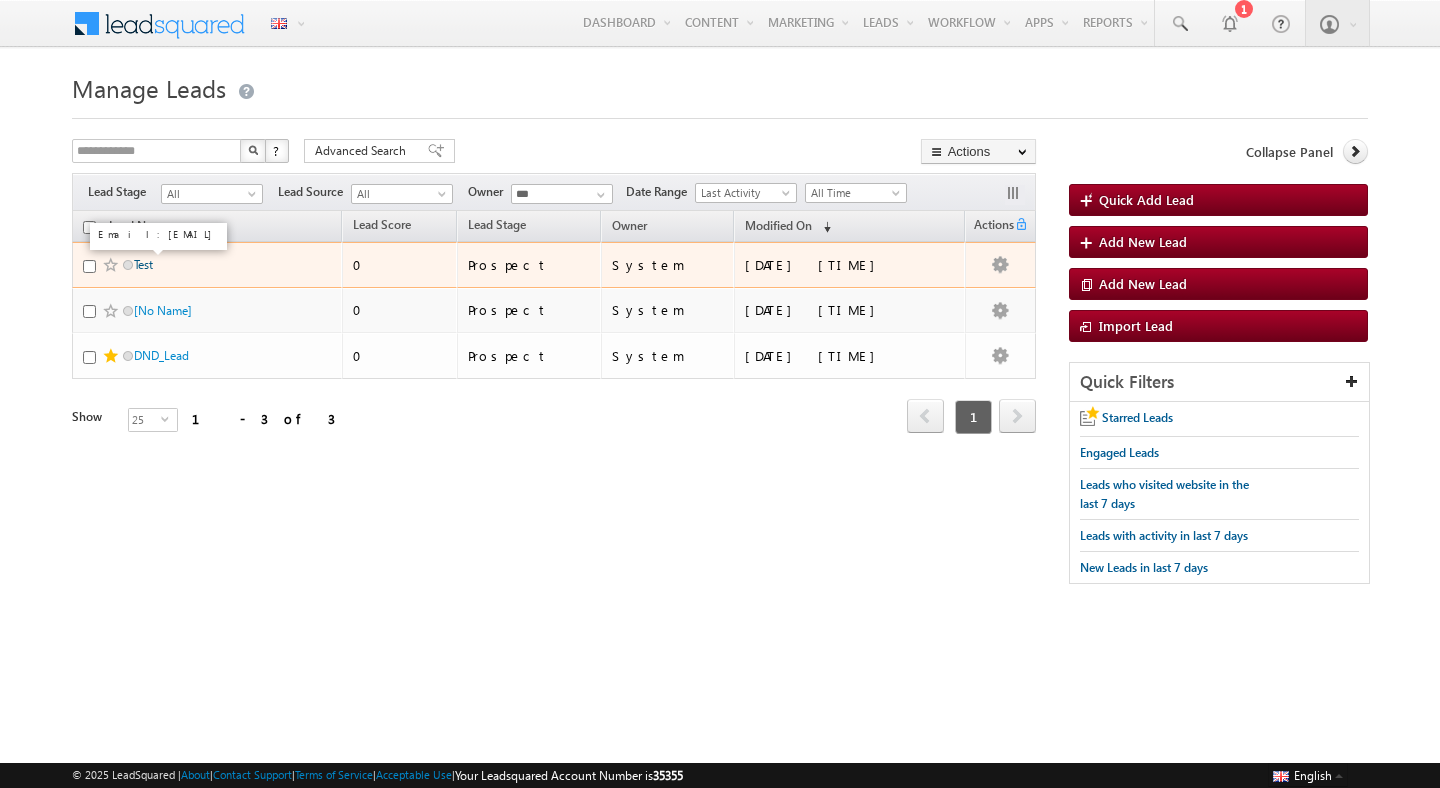 click on "Test" at bounding box center [143, 264] 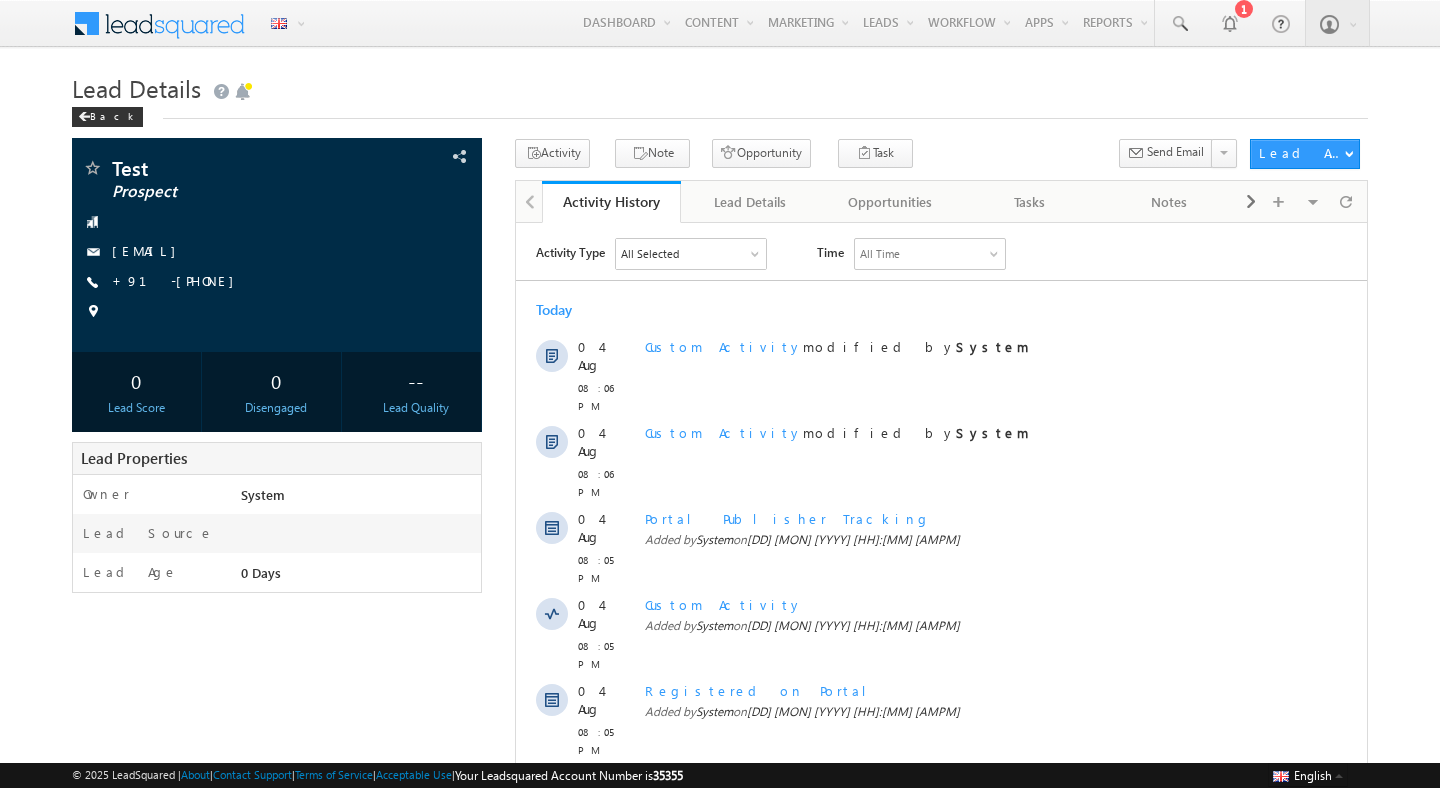 scroll, scrollTop: 0, scrollLeft: 0, axis: both 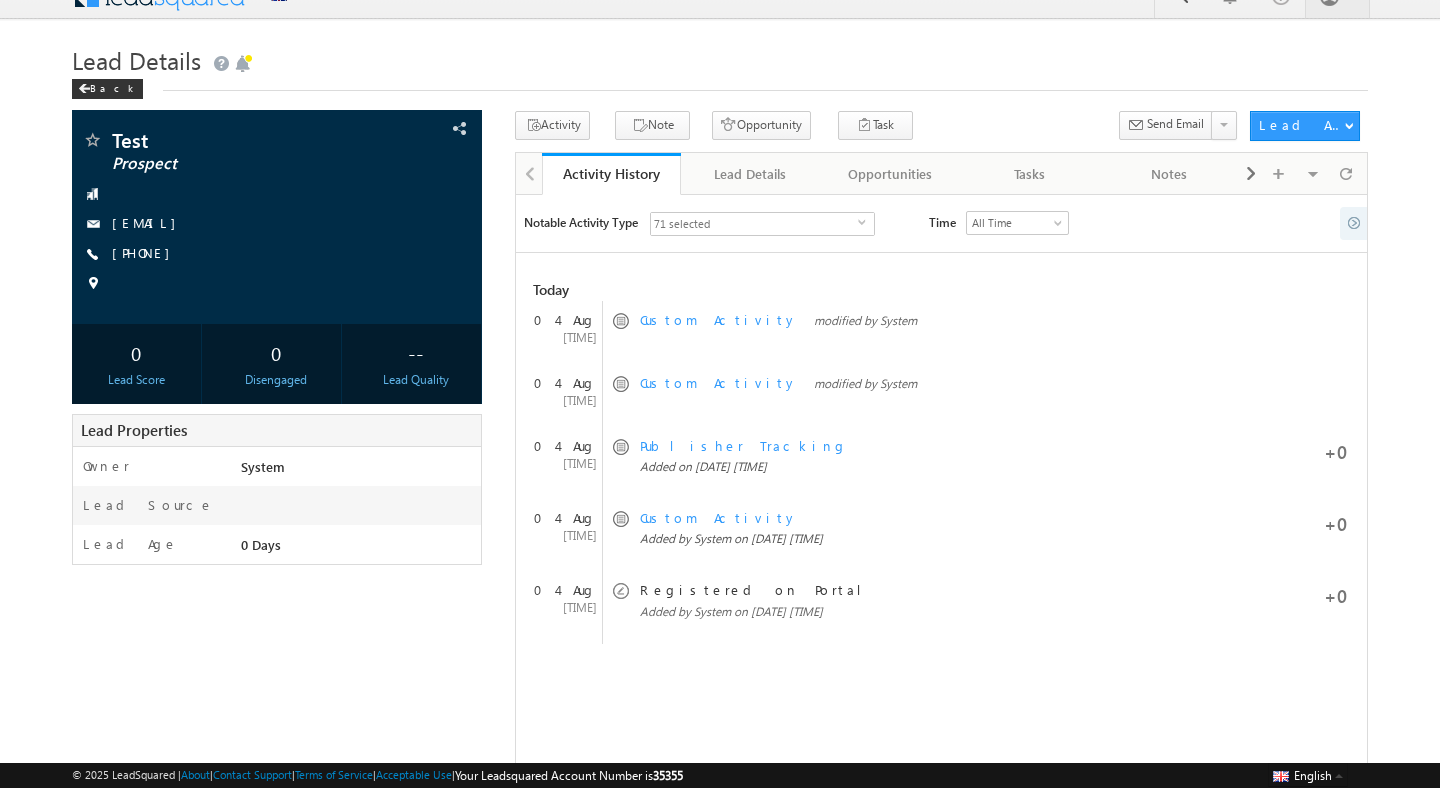 click on "71 selected" at bounding box center (754, 224) 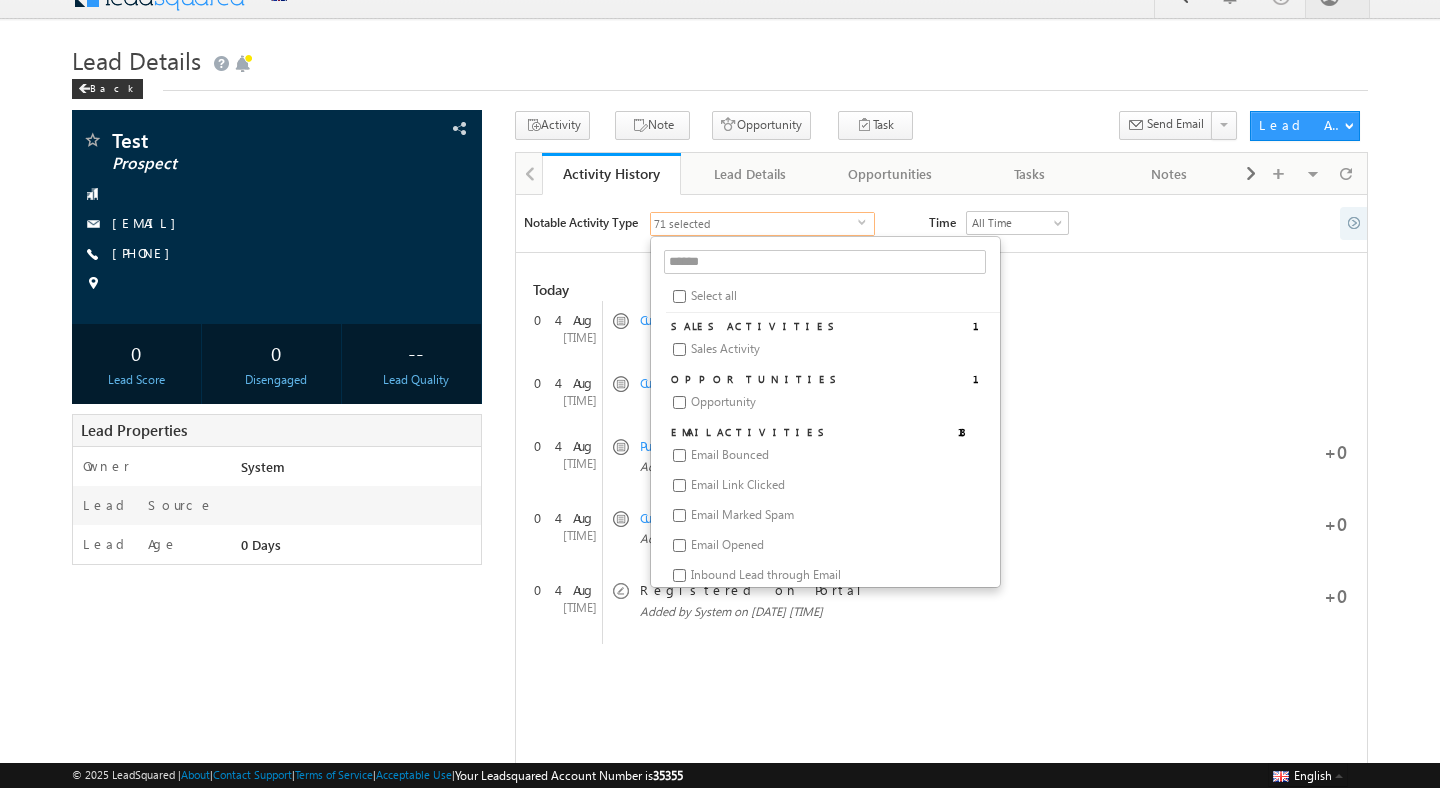 click on "SALES ACTIVITIES 1" at bounding box center (825, 302) 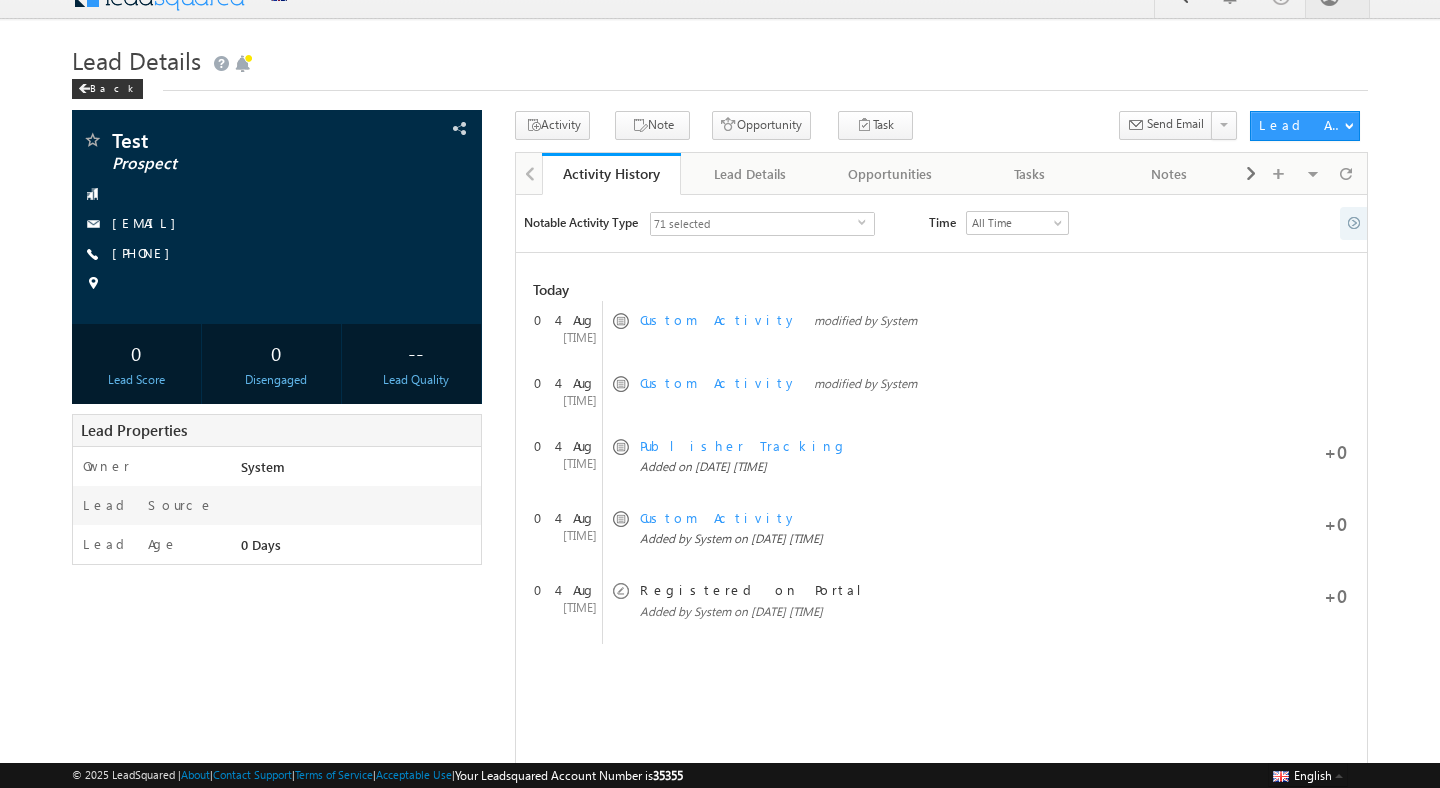 click on "71 selected" at bounding box center [754, 224] 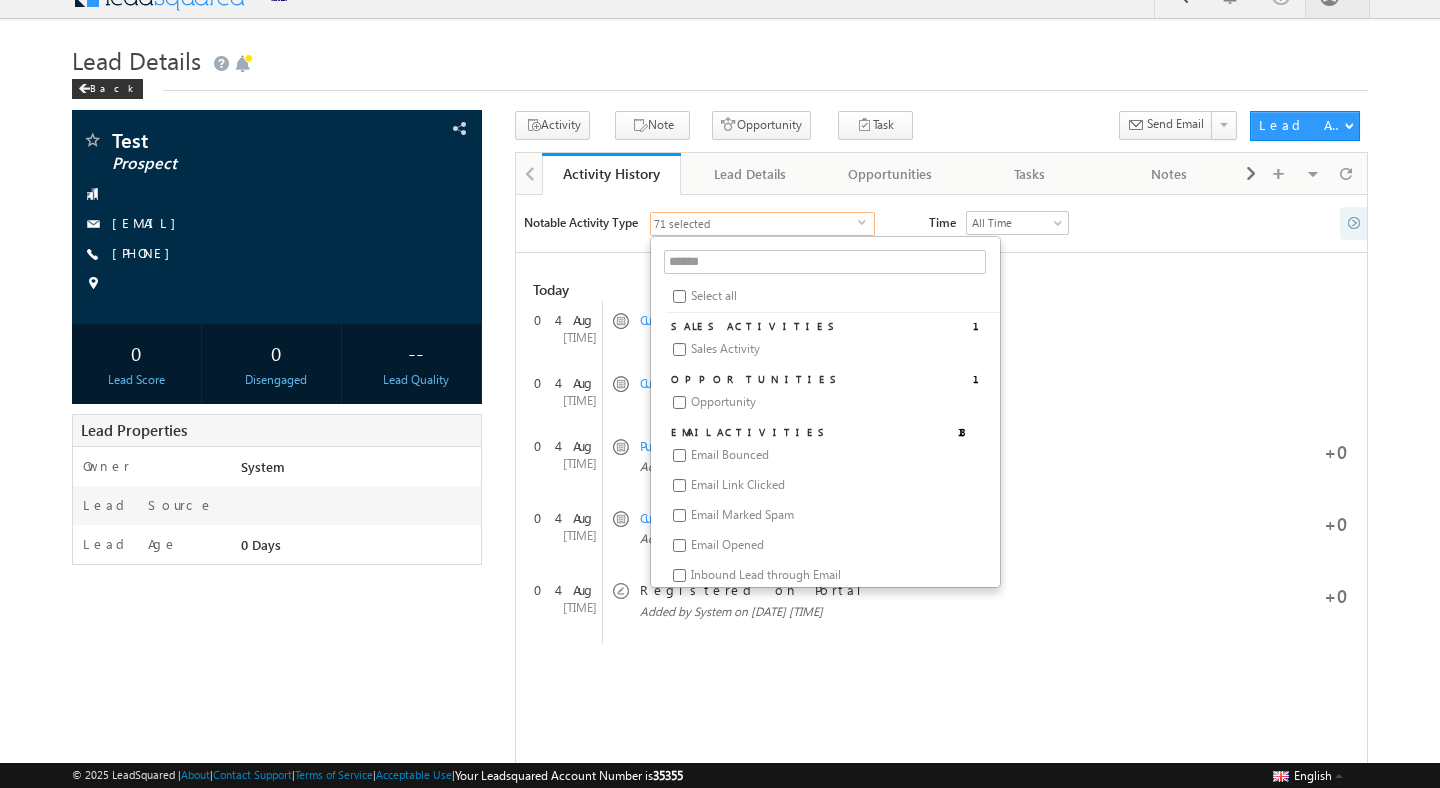click on "**********" at bounding box center [714, 226] 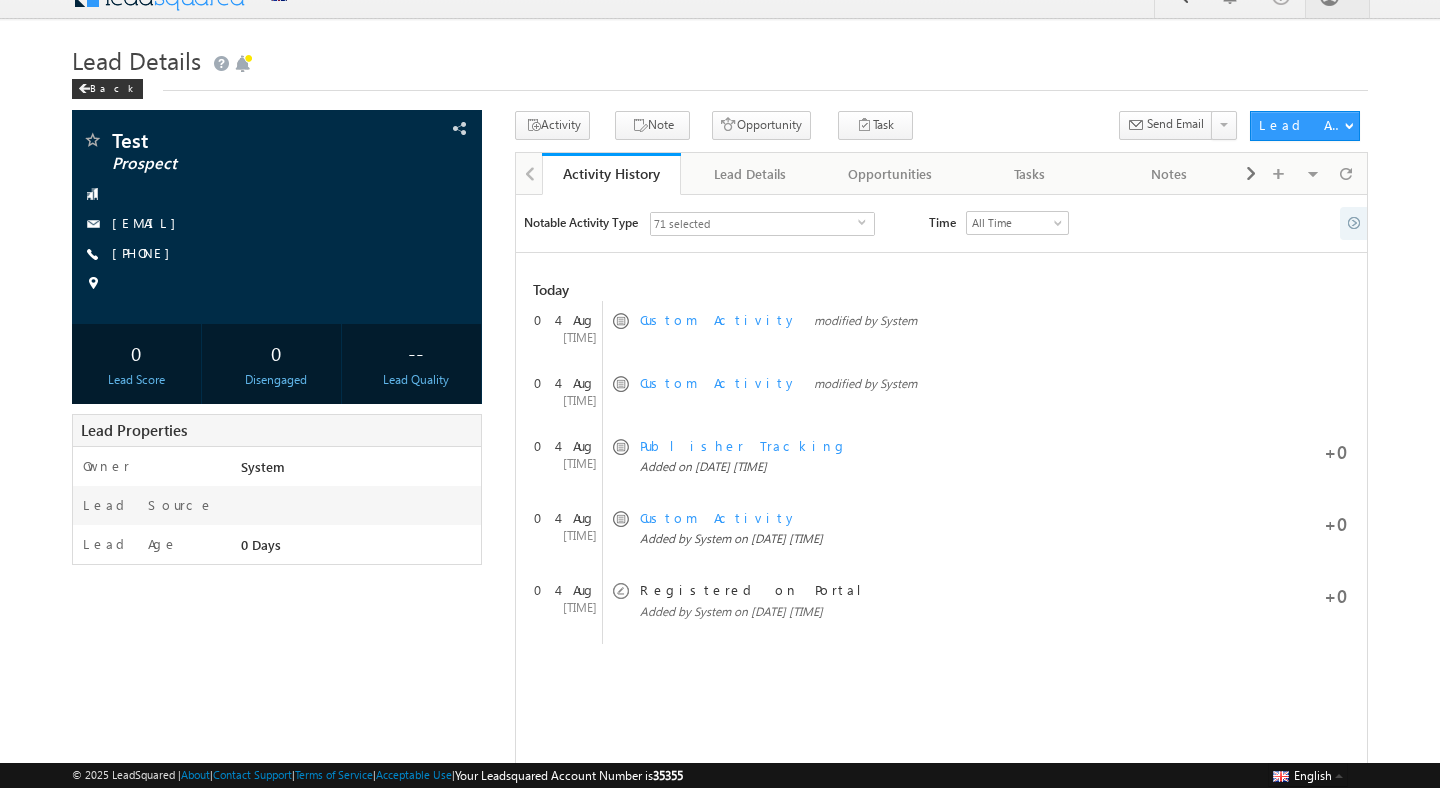 click on "71 selected" at bounding box center [754, 224] 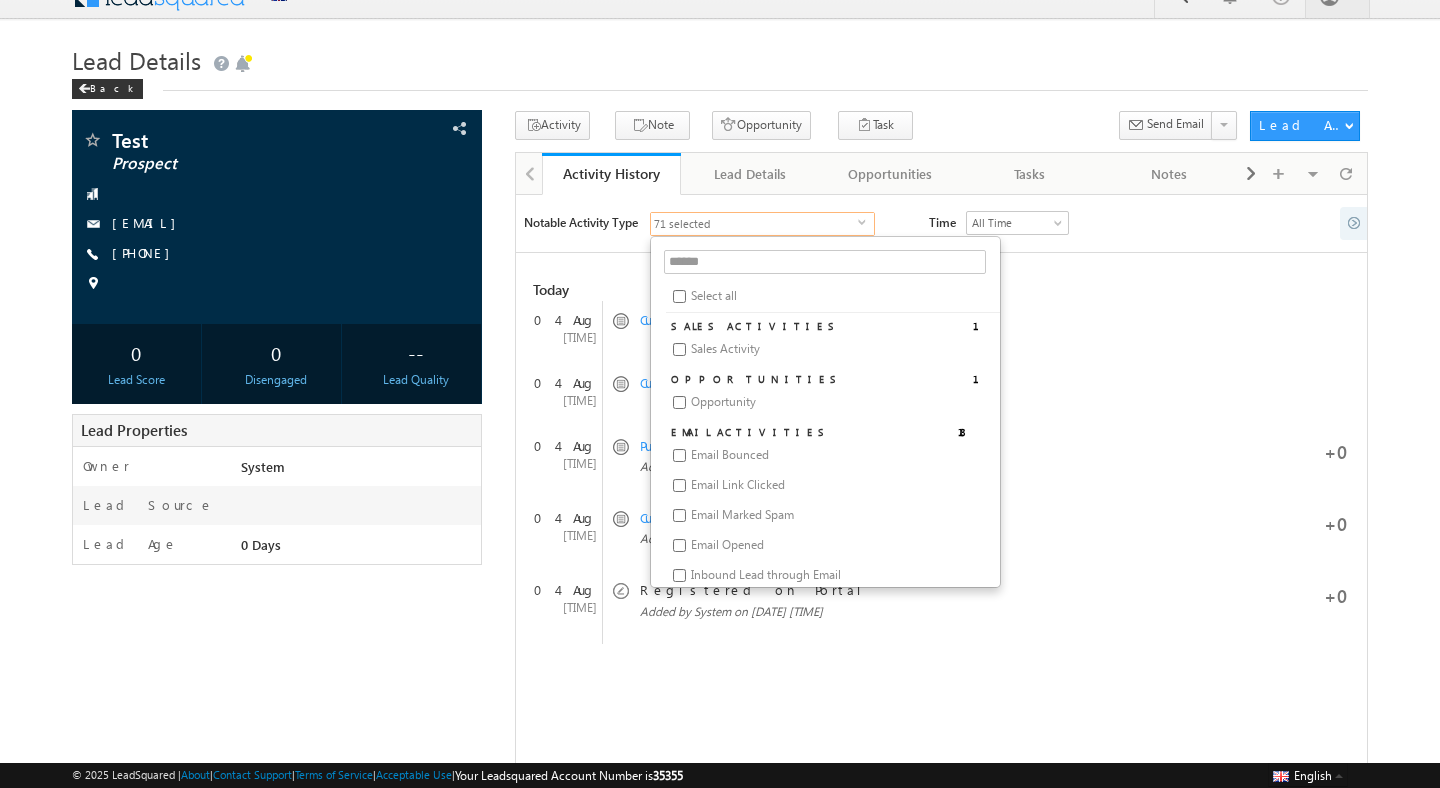 click on "**********" at bounding box center [714, 226] 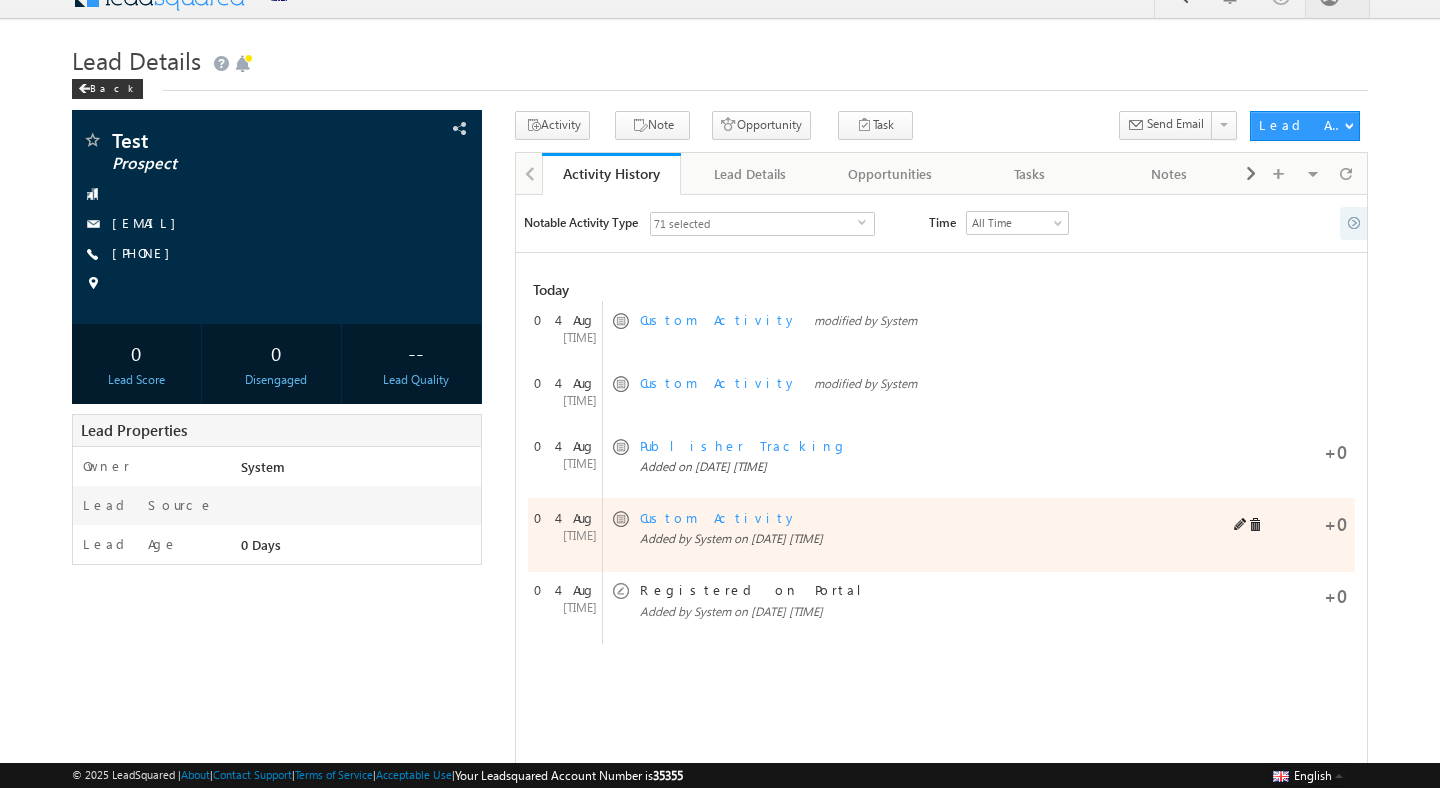 scroll, scrollTop: 0, scrollLeft: 0, axis: both 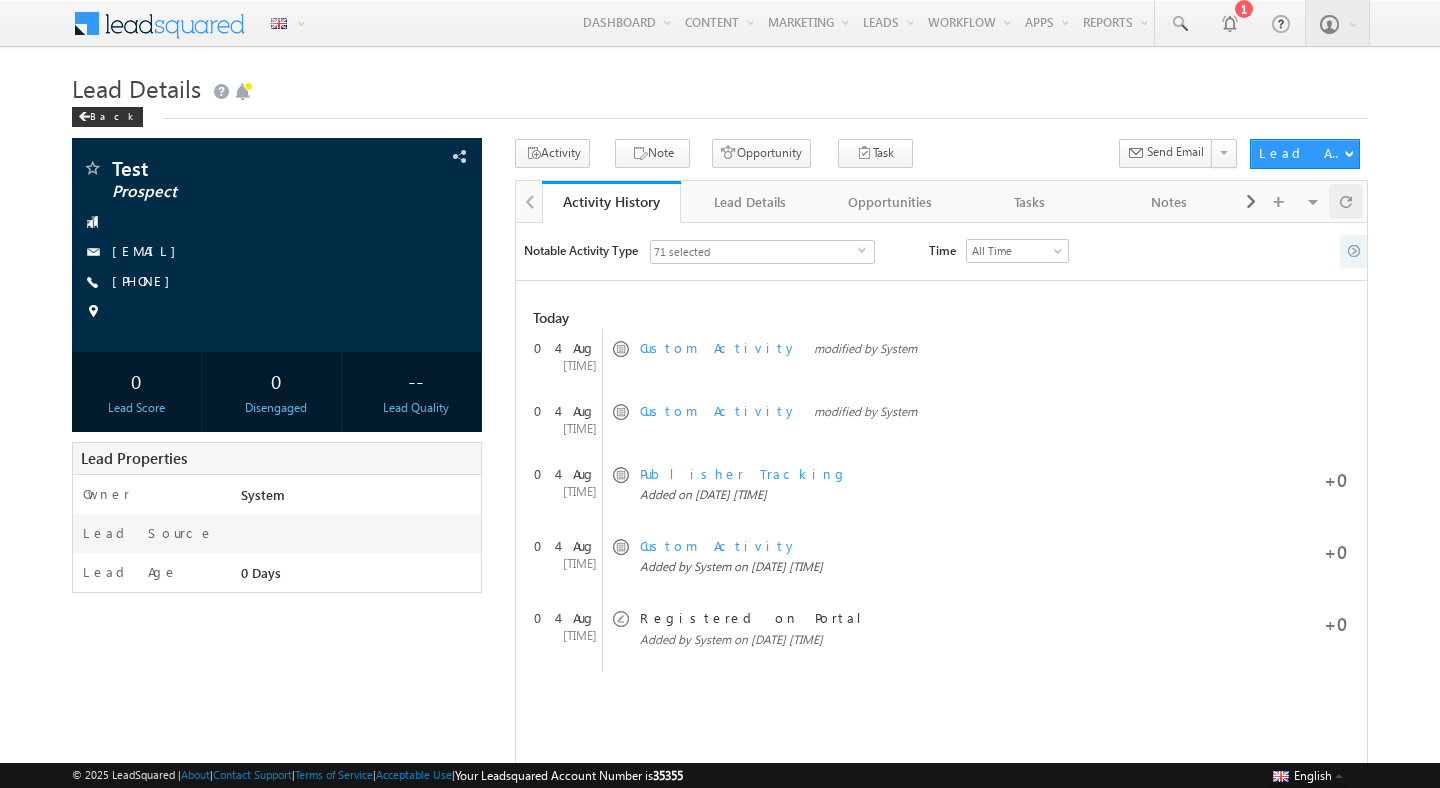 click at bounding box center [1346, 201] 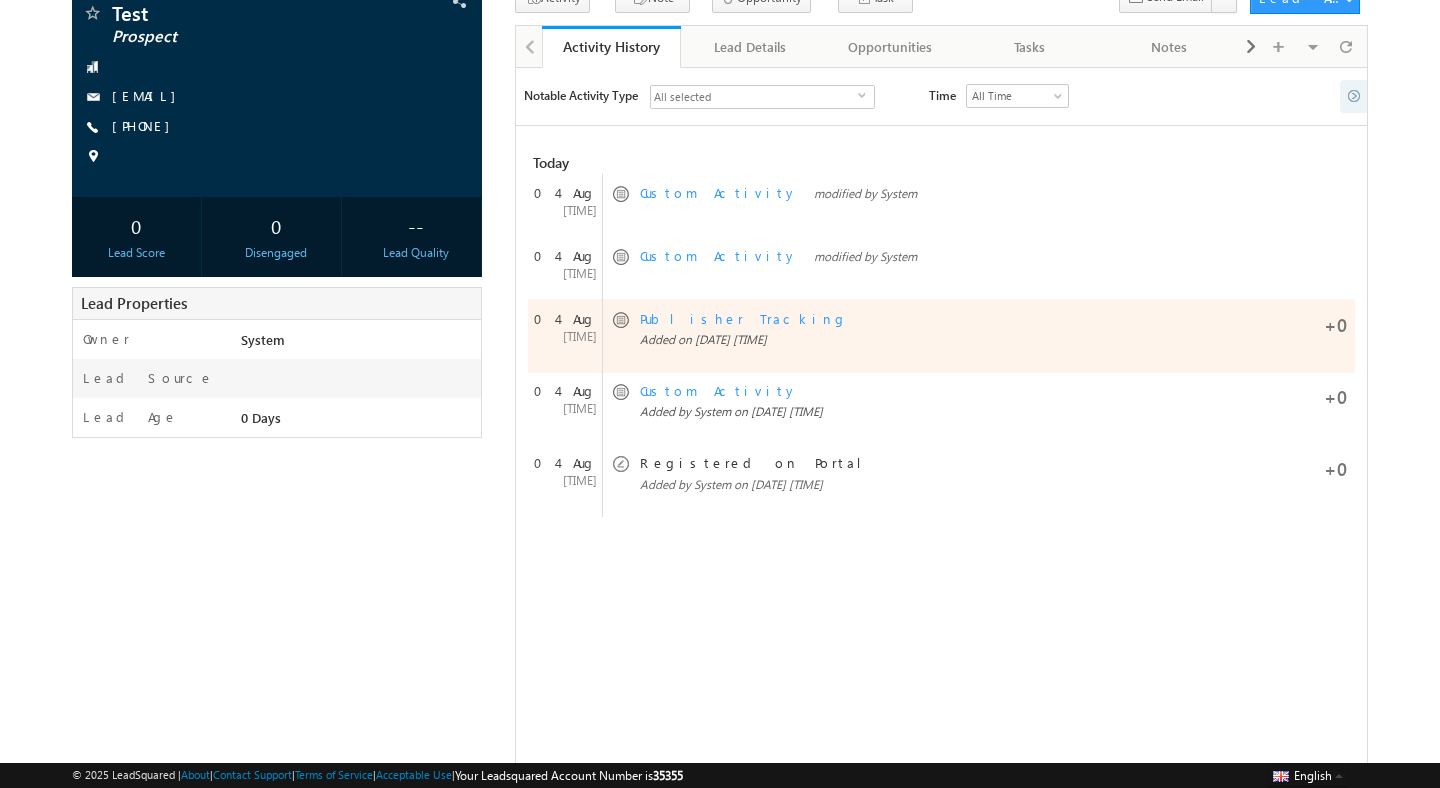 scroll, scrollTop: 0, scrollLeft: 0, axis: both 